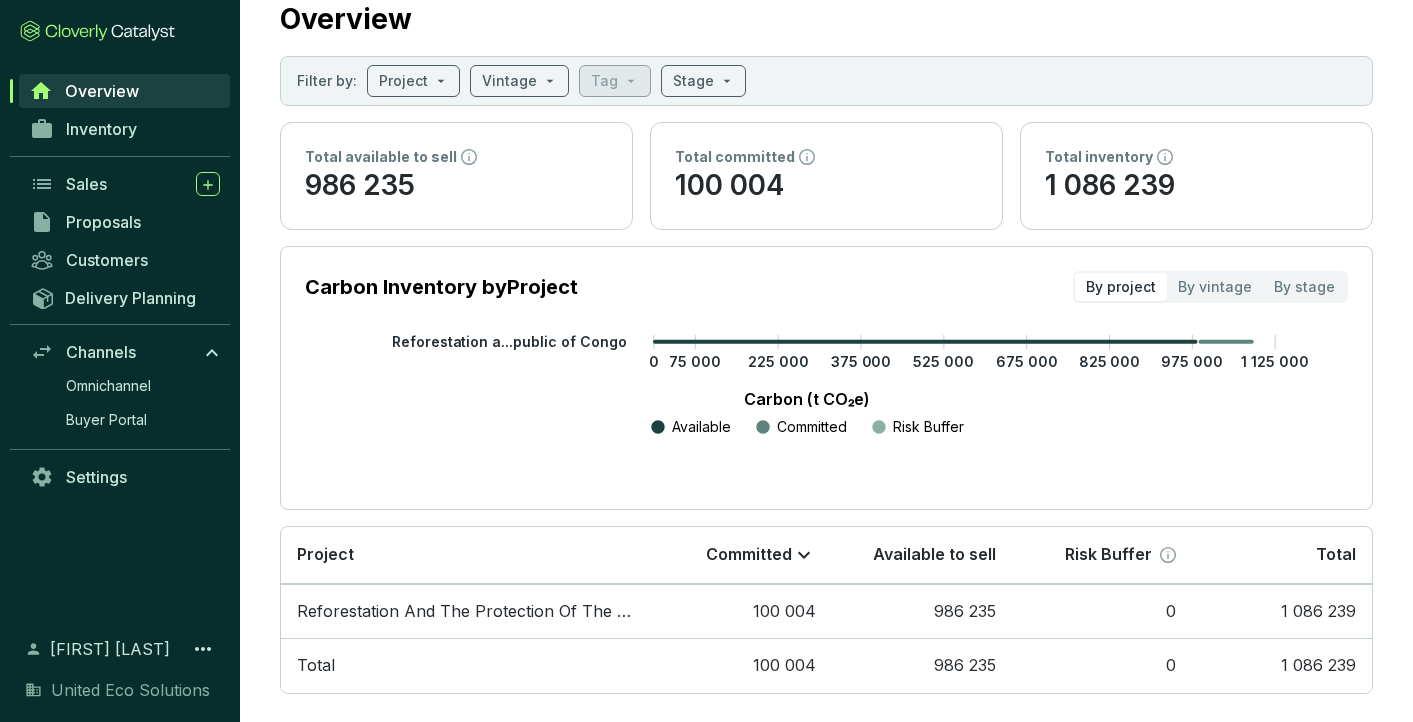 scroll, scrollTop: 86, scrollLeft: 0, axis: vertical 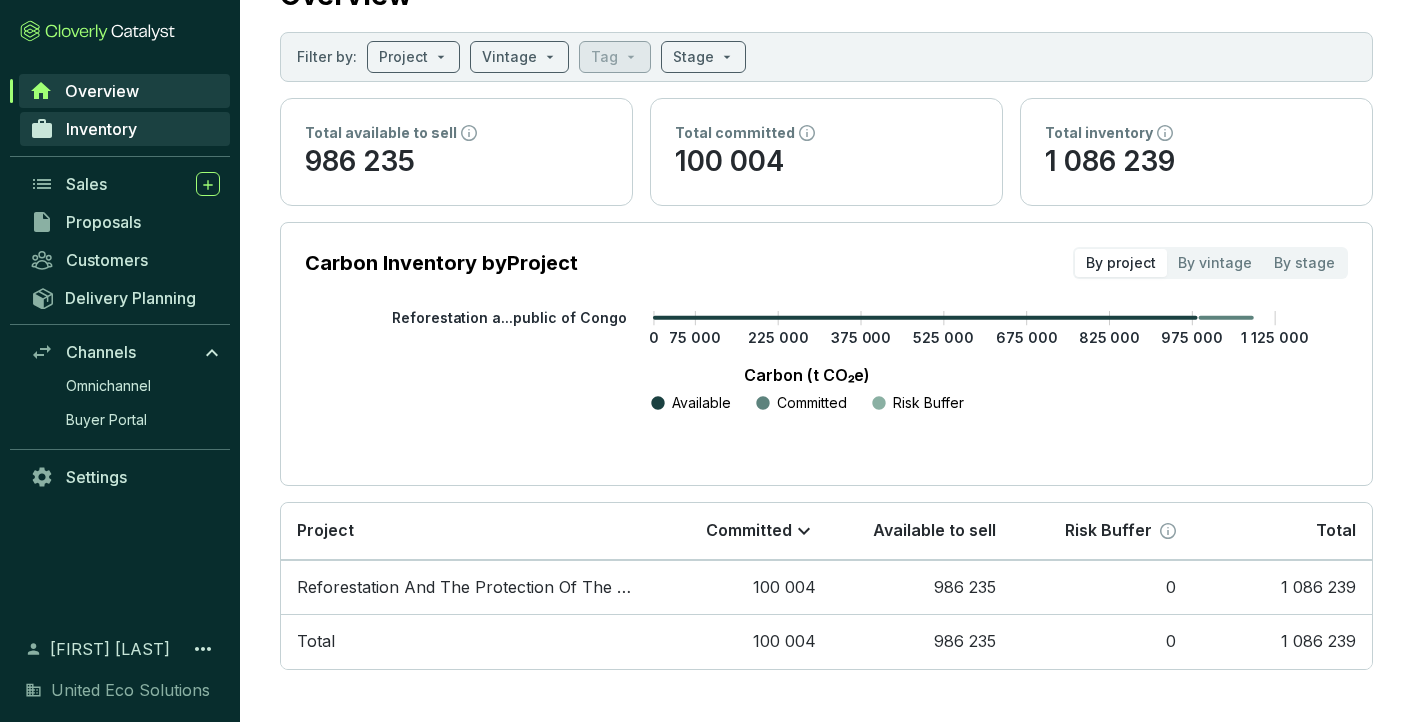 click on "Inventory" at bounding box center (101, 129) 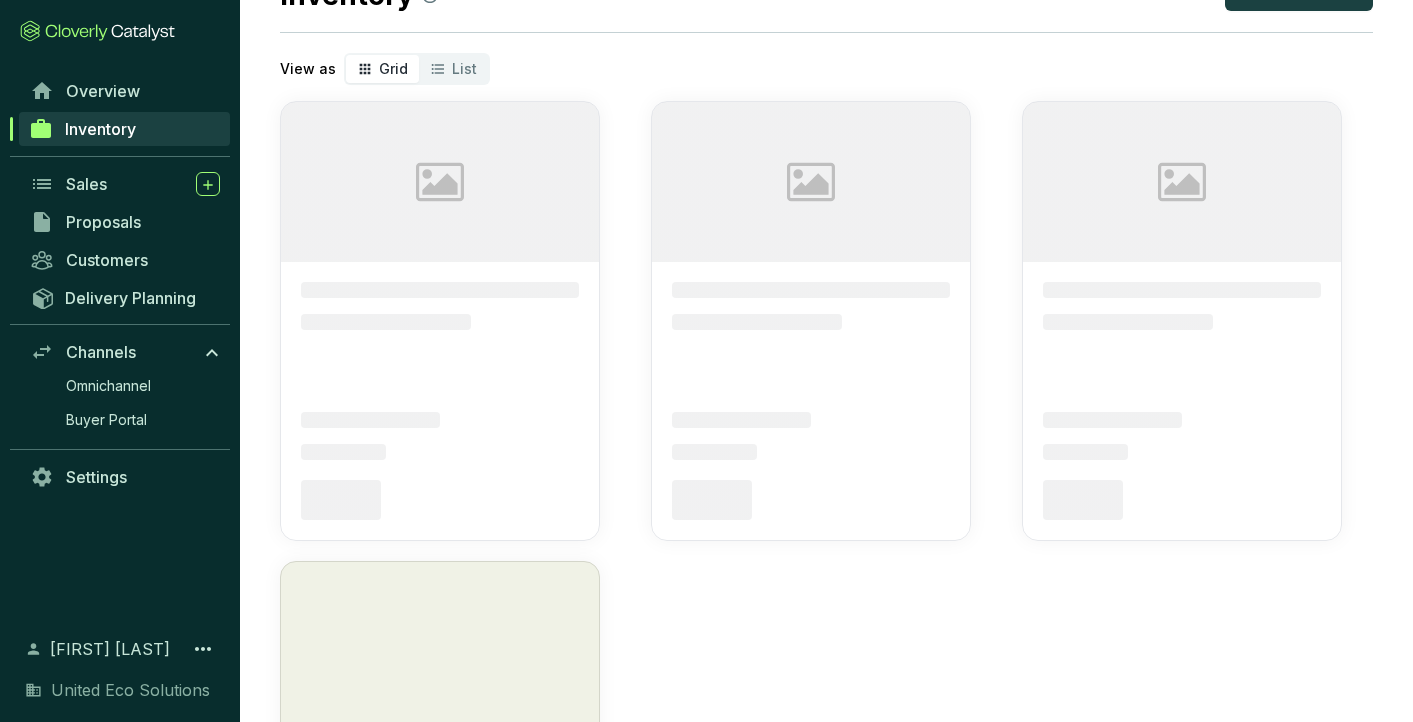 scroll, scrollTop: 0, scrollLeft: 0, axis: both 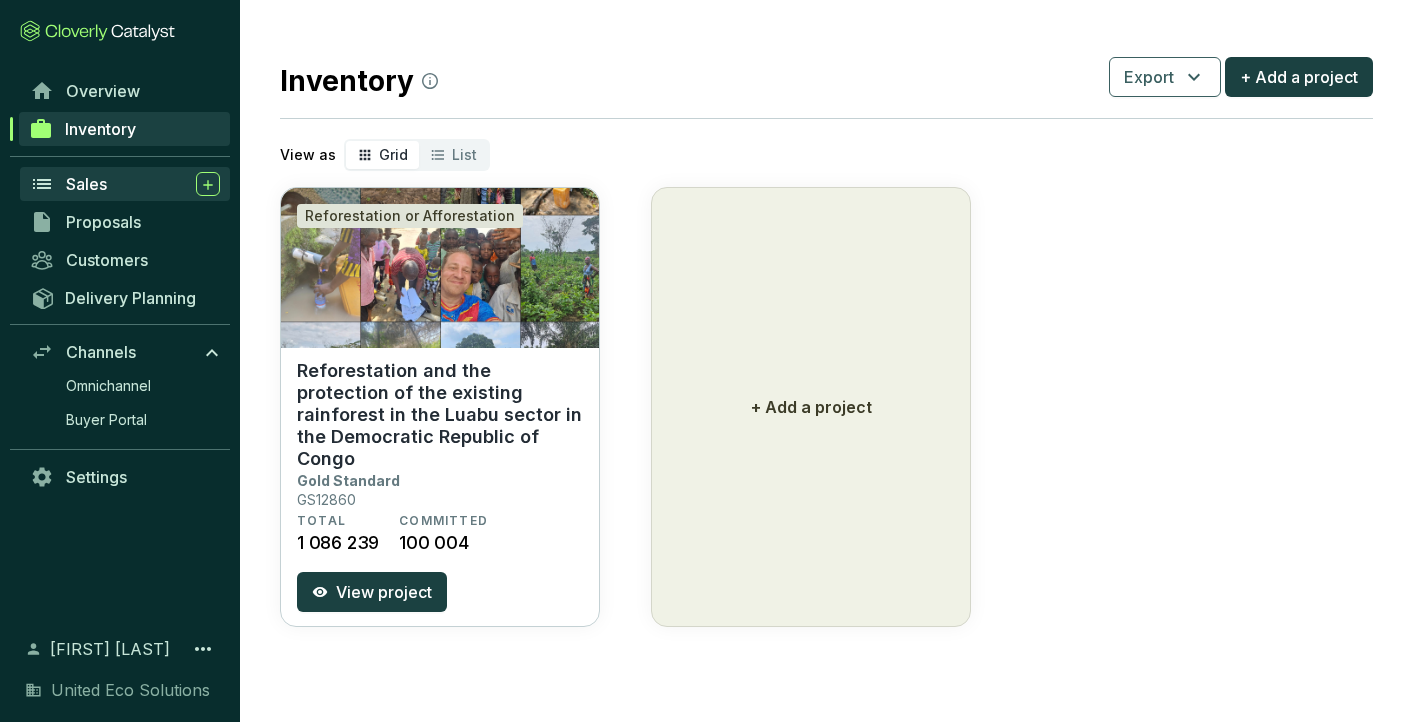 click on "Sales" at bounding box center [86, 184] 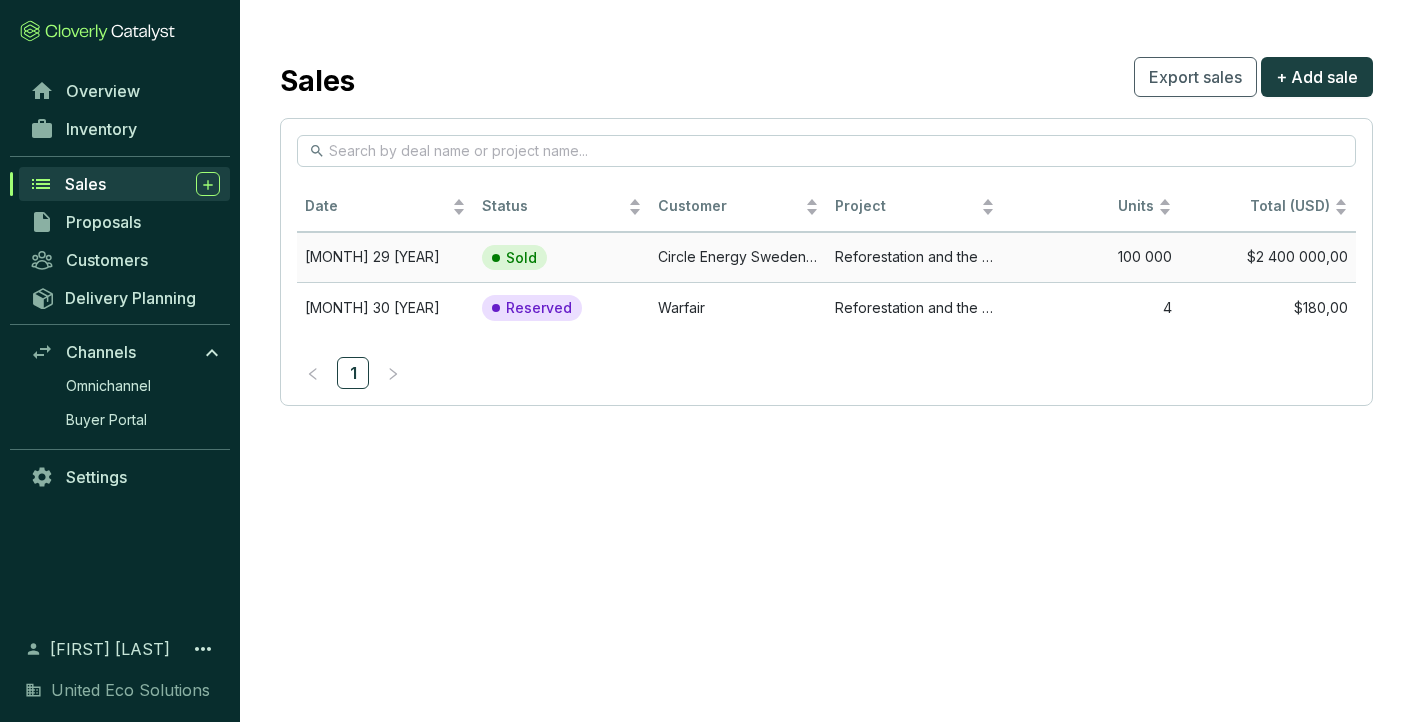 click on "[MONTH] 29 [YEAR]" at bounding box center [385, 257] 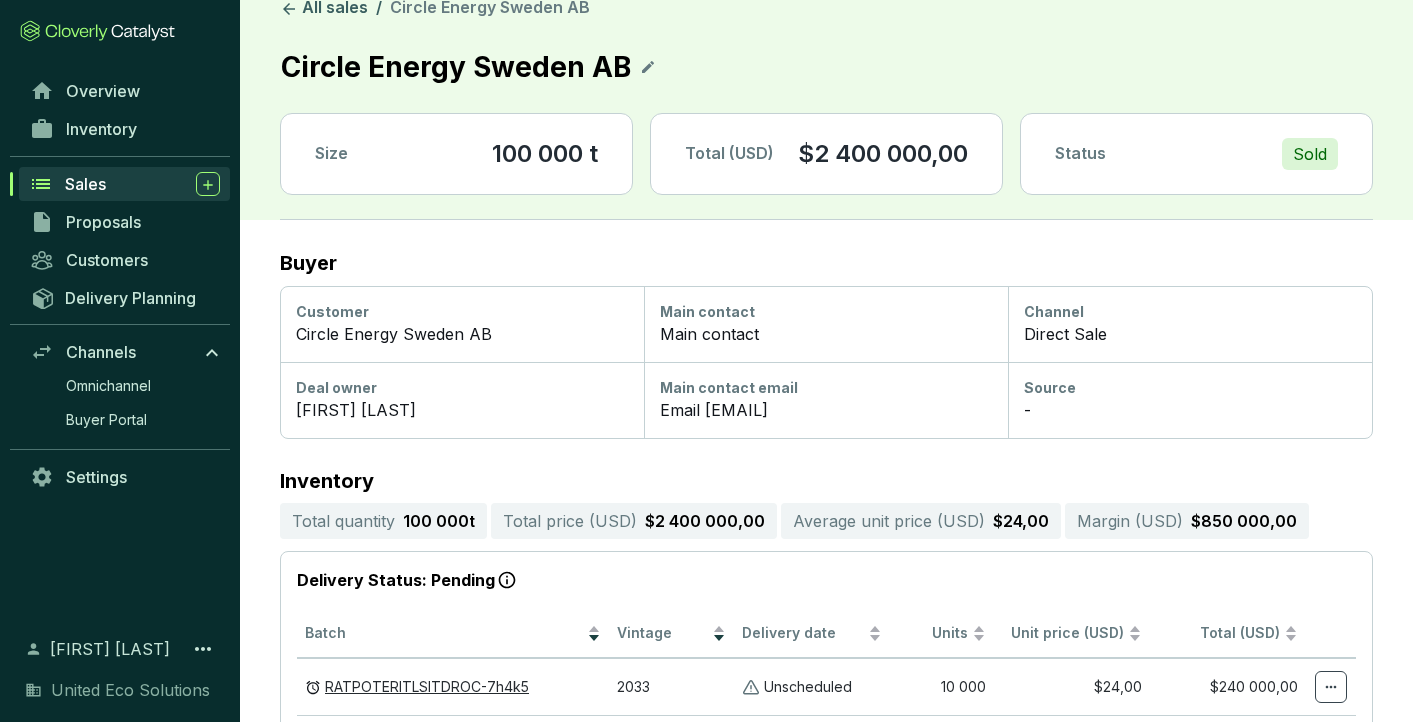 scroll, scrollTop: 0, scrollLeft: 0, axis: both 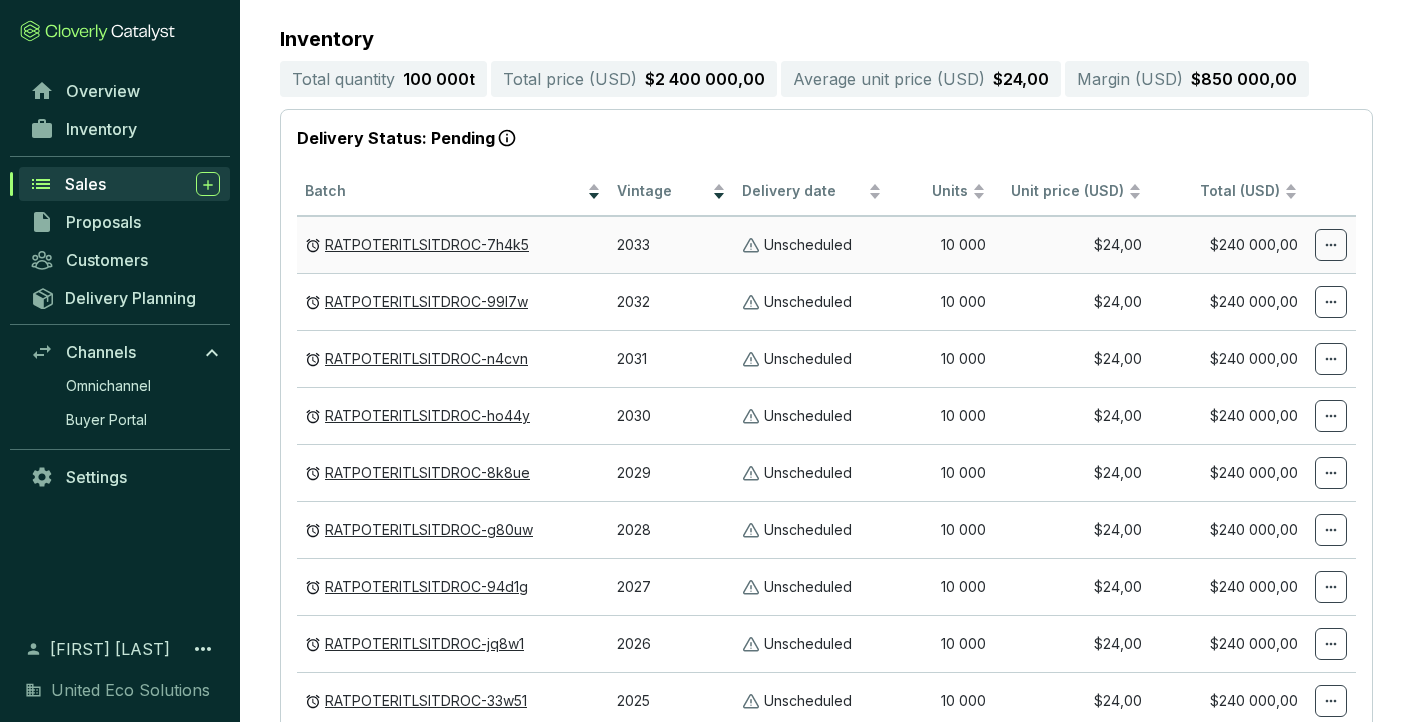click 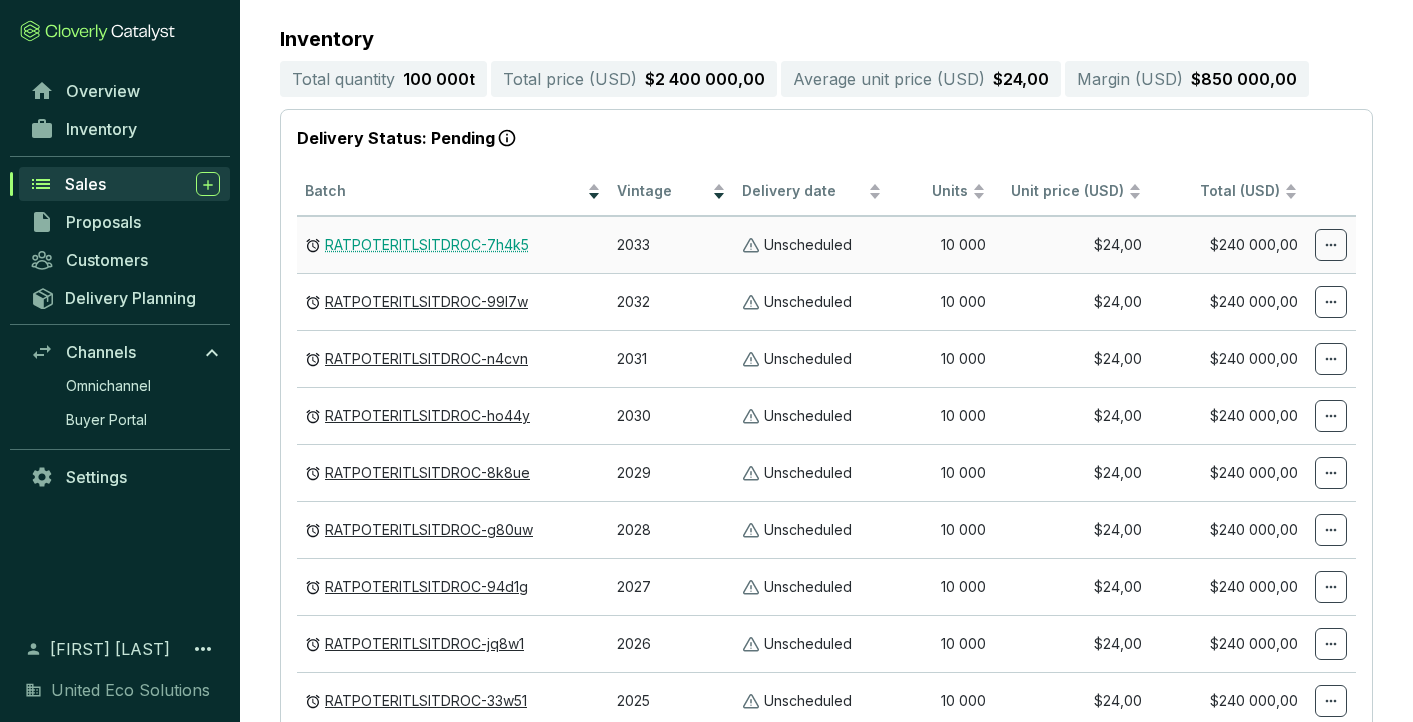 click on "RATPOTERITLSITDROC-7h4k5" at bounding box center [427, 245] 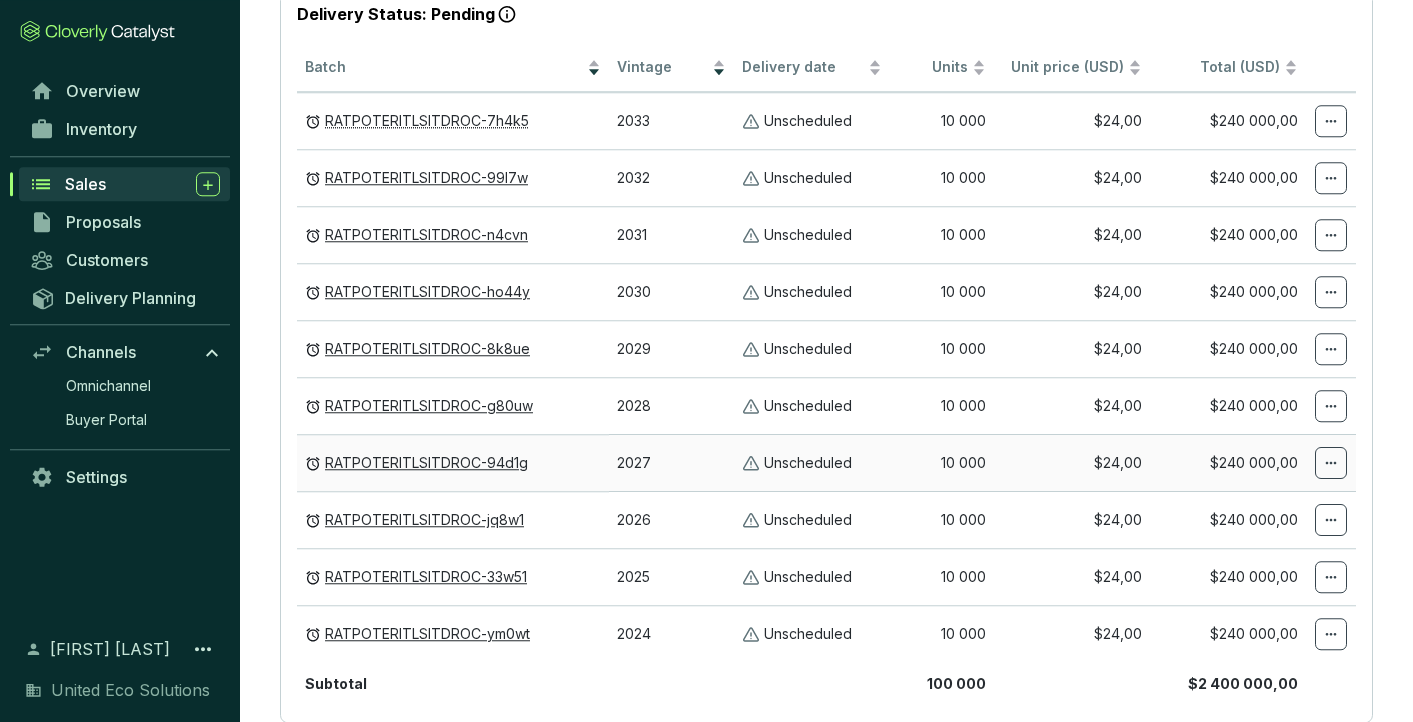 scroll, scrollTop: 597, scrollLeft: 0, axis: vertical 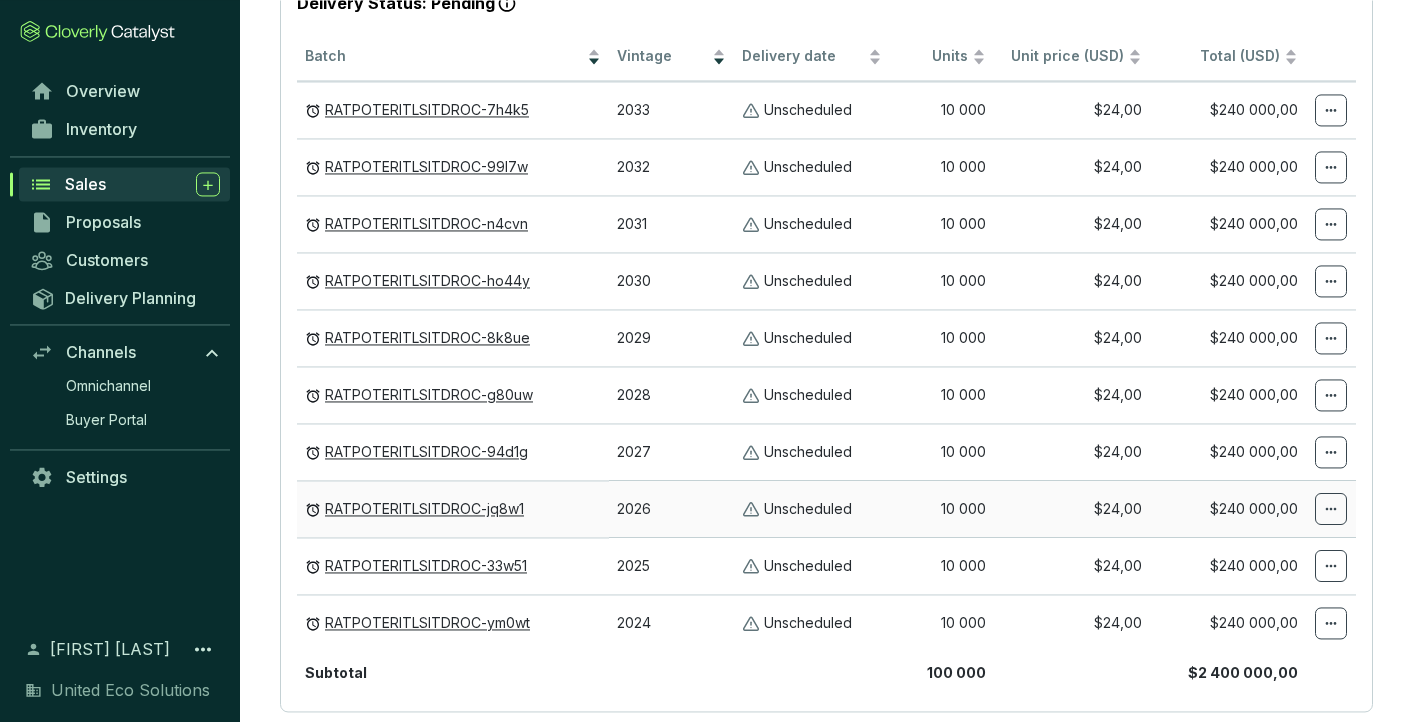 click on "Unscheduled" at bounding box center (812, 508) 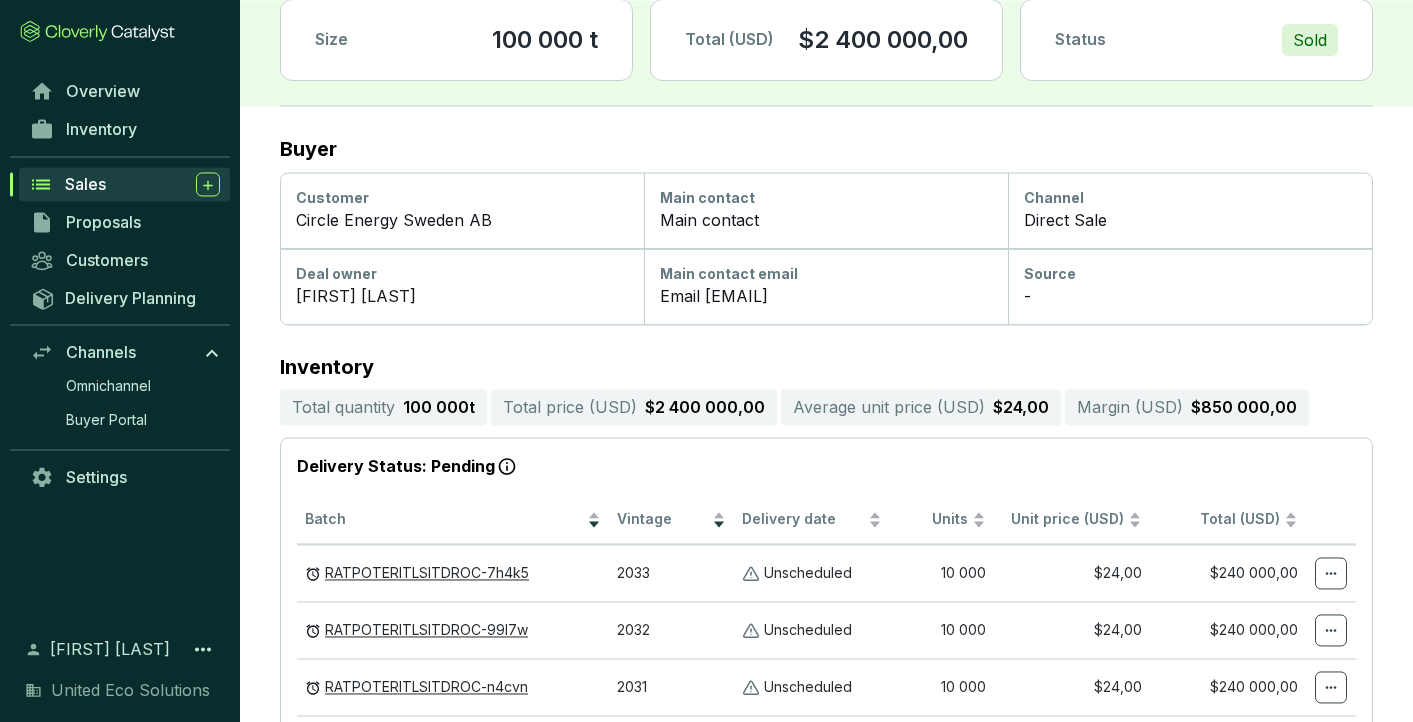 scroll, scrollTop: 139, scrollLeft: 0, axis: vertical 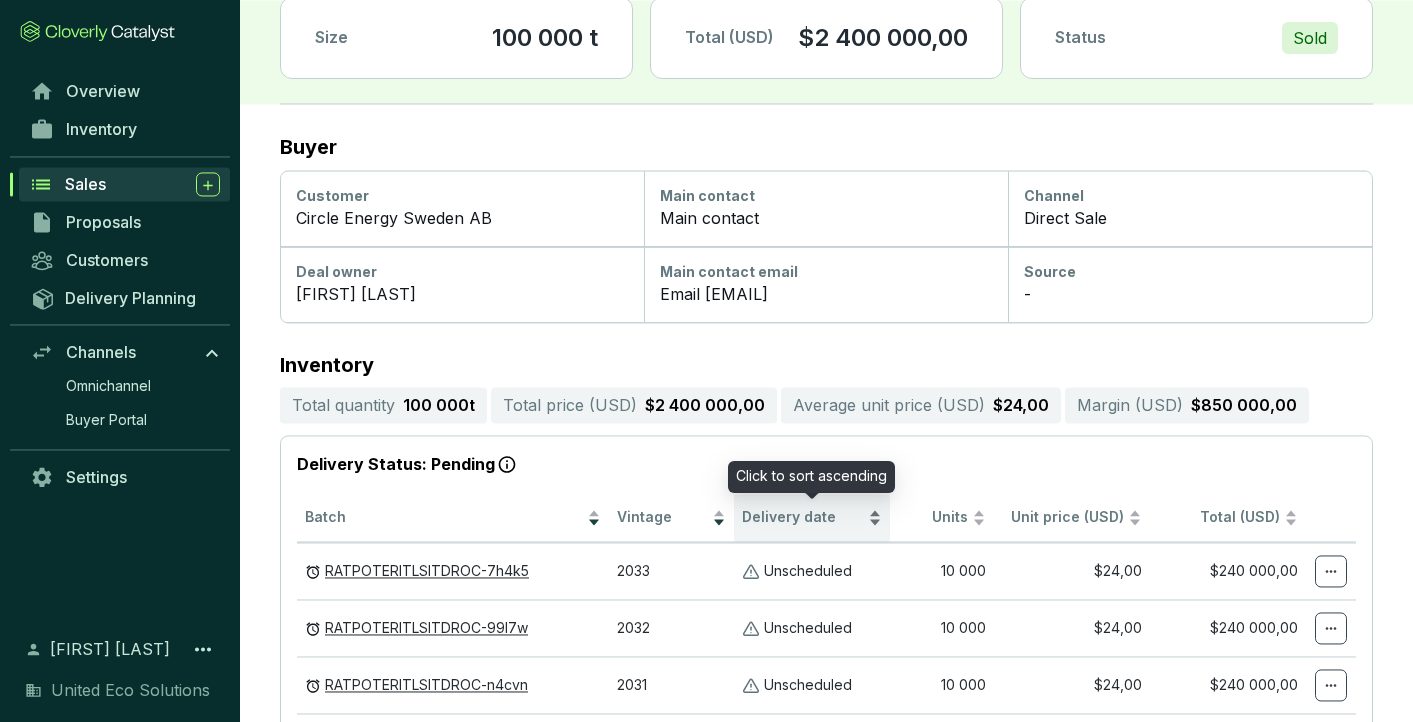 click on "Delivery date" at bounding box center [812, 518] 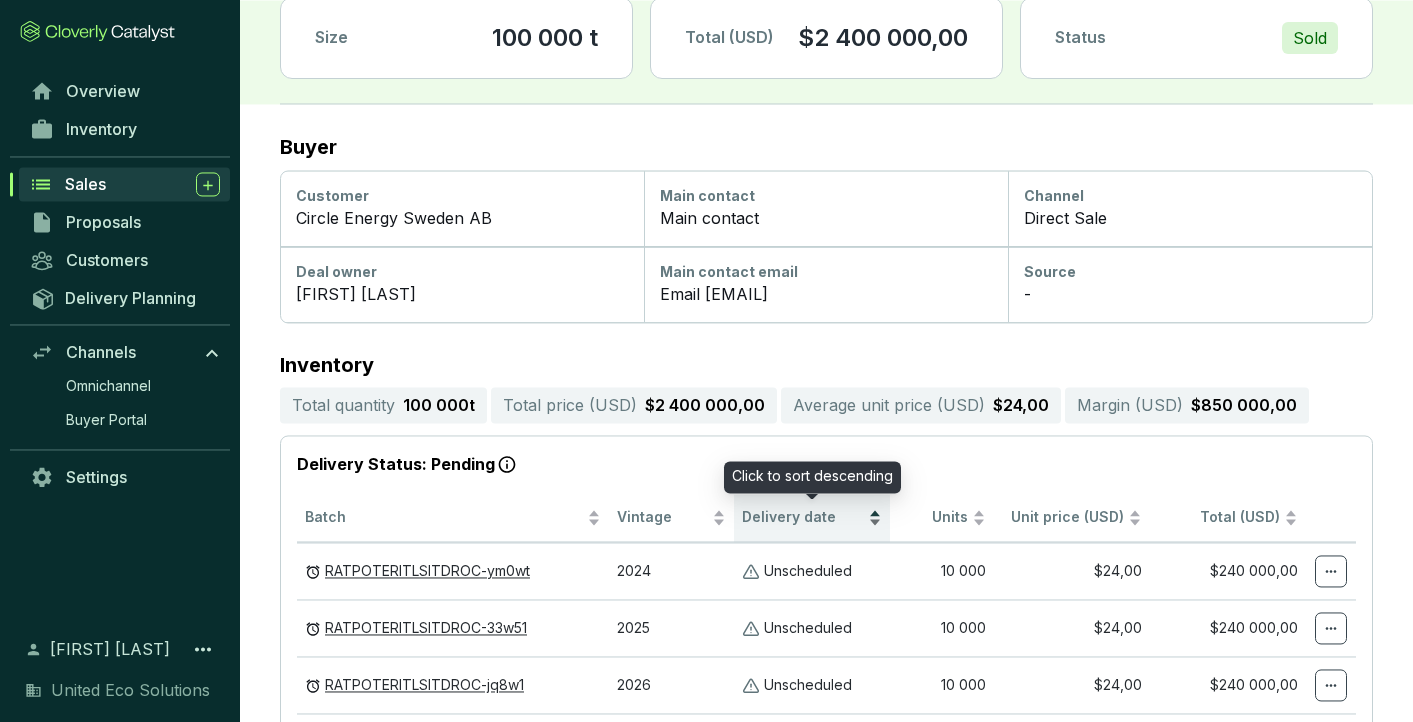 click on "Delivery date" at bounding box center [812, 518] 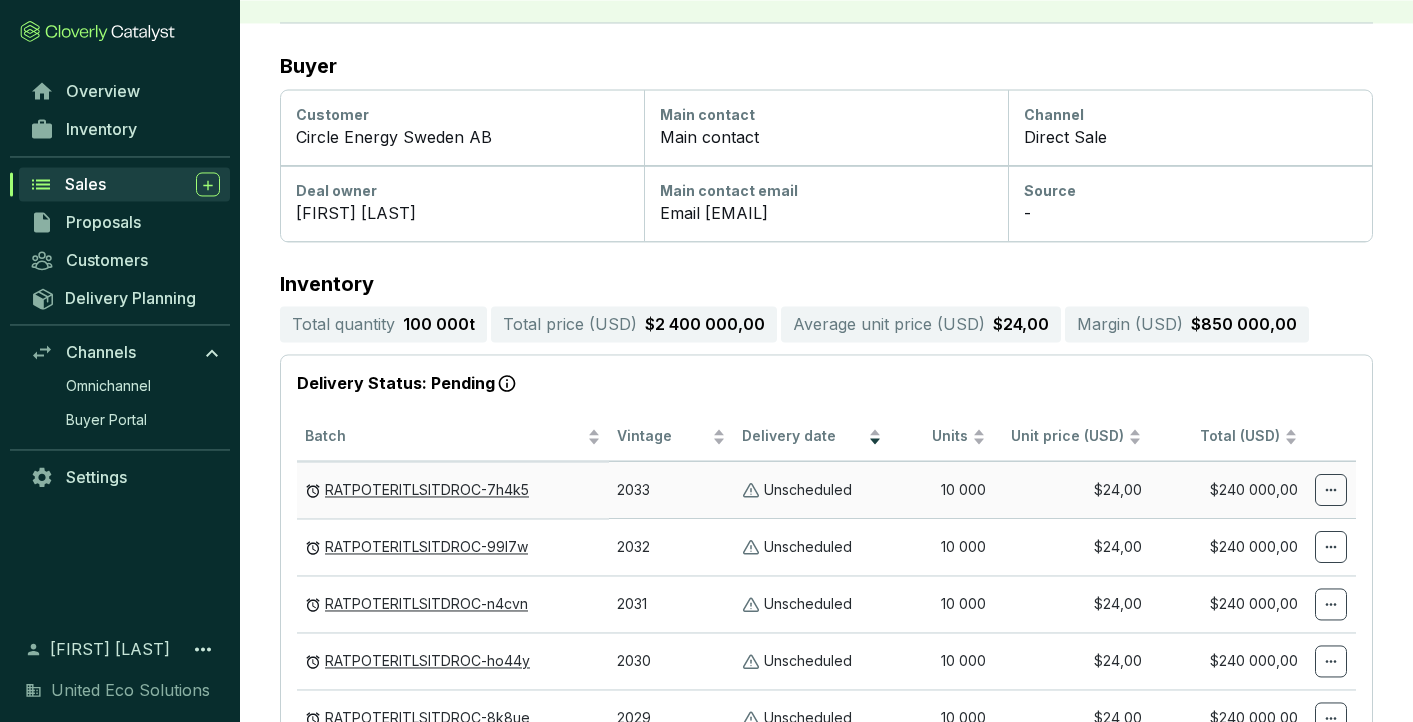 scroll, scrollTop: 239, scrollLeft: 0, axis: vertical 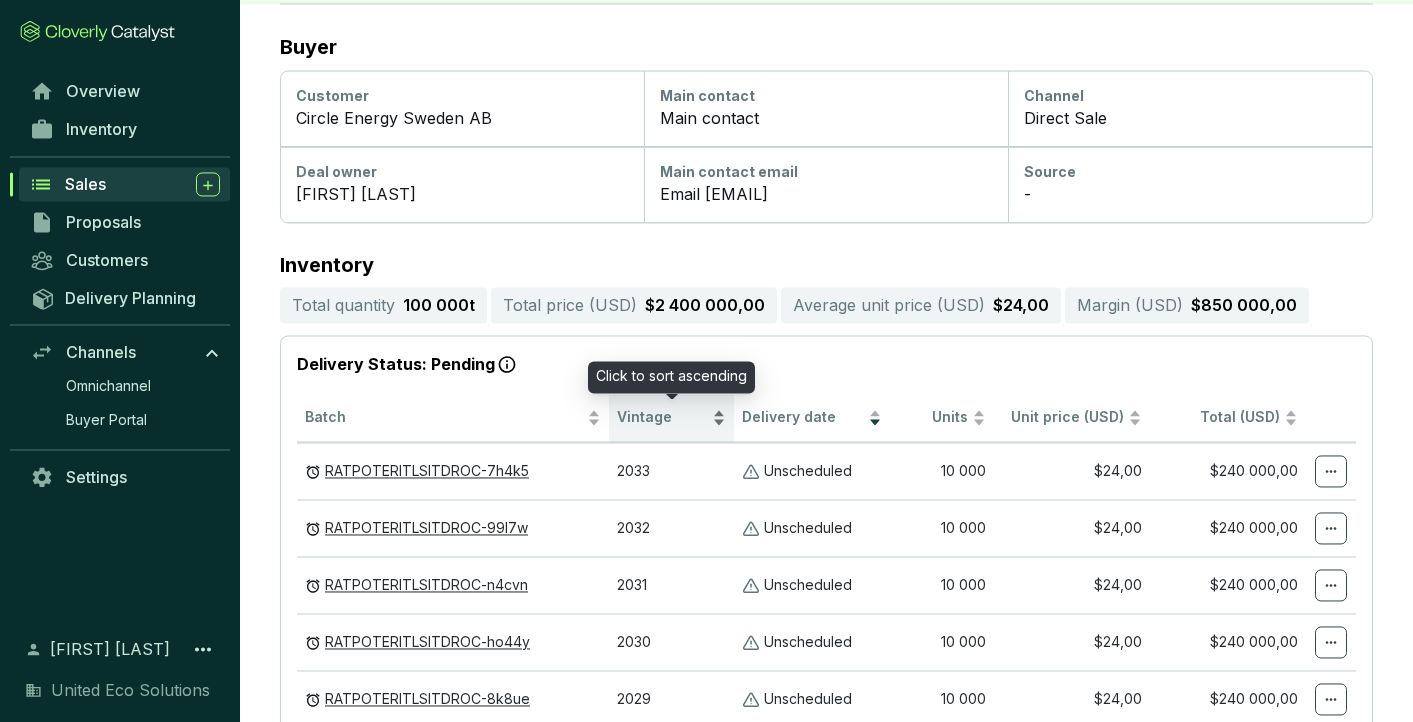 click on "Vintage" at bounding box center [662, 417] 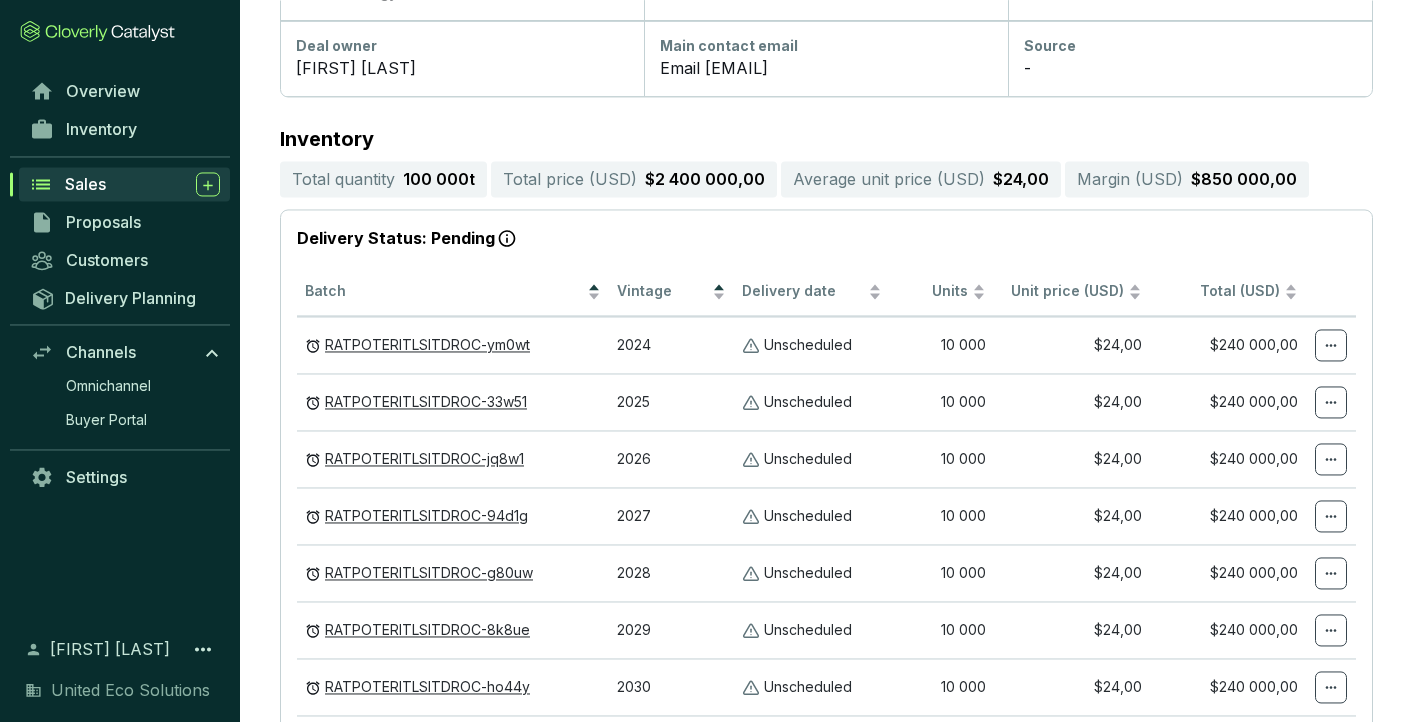 scroll, scrollTop: 353, scrollLeft: 0, axis: vertical 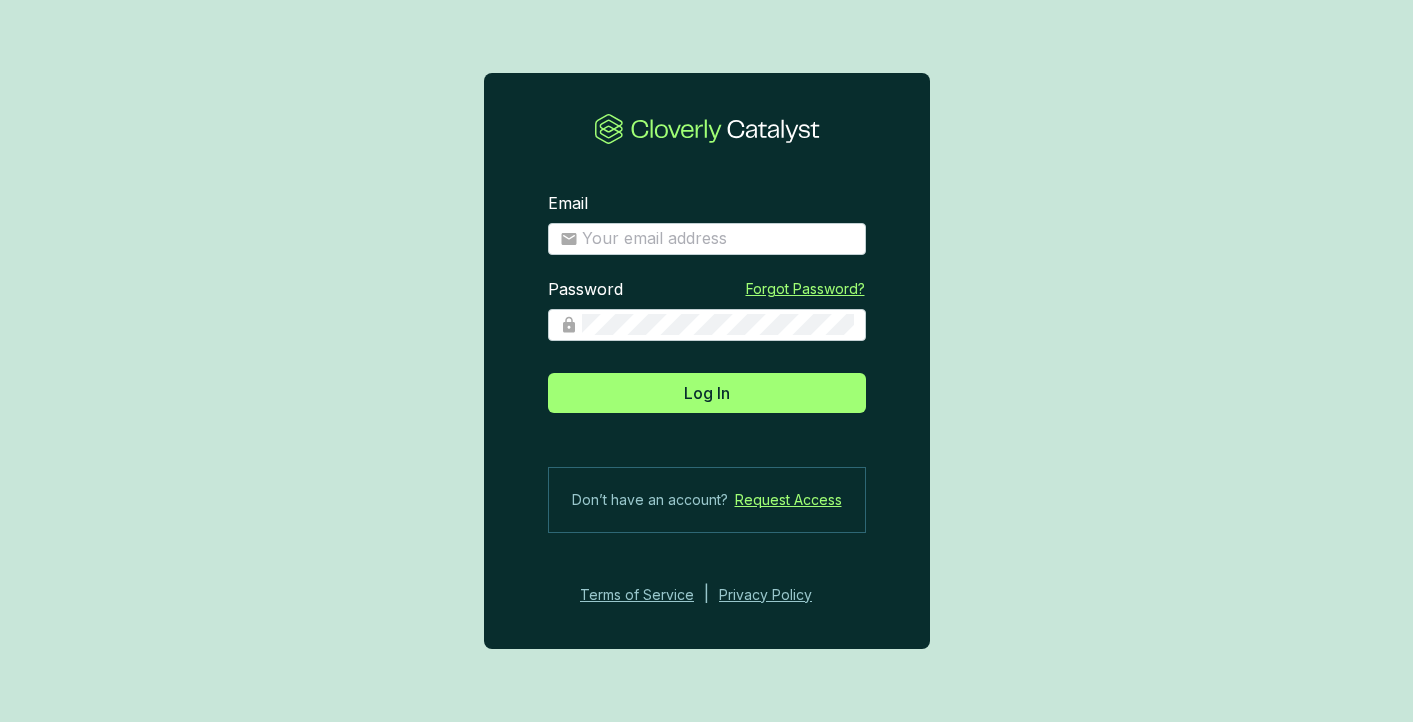 type on "Email [EMAIL]" 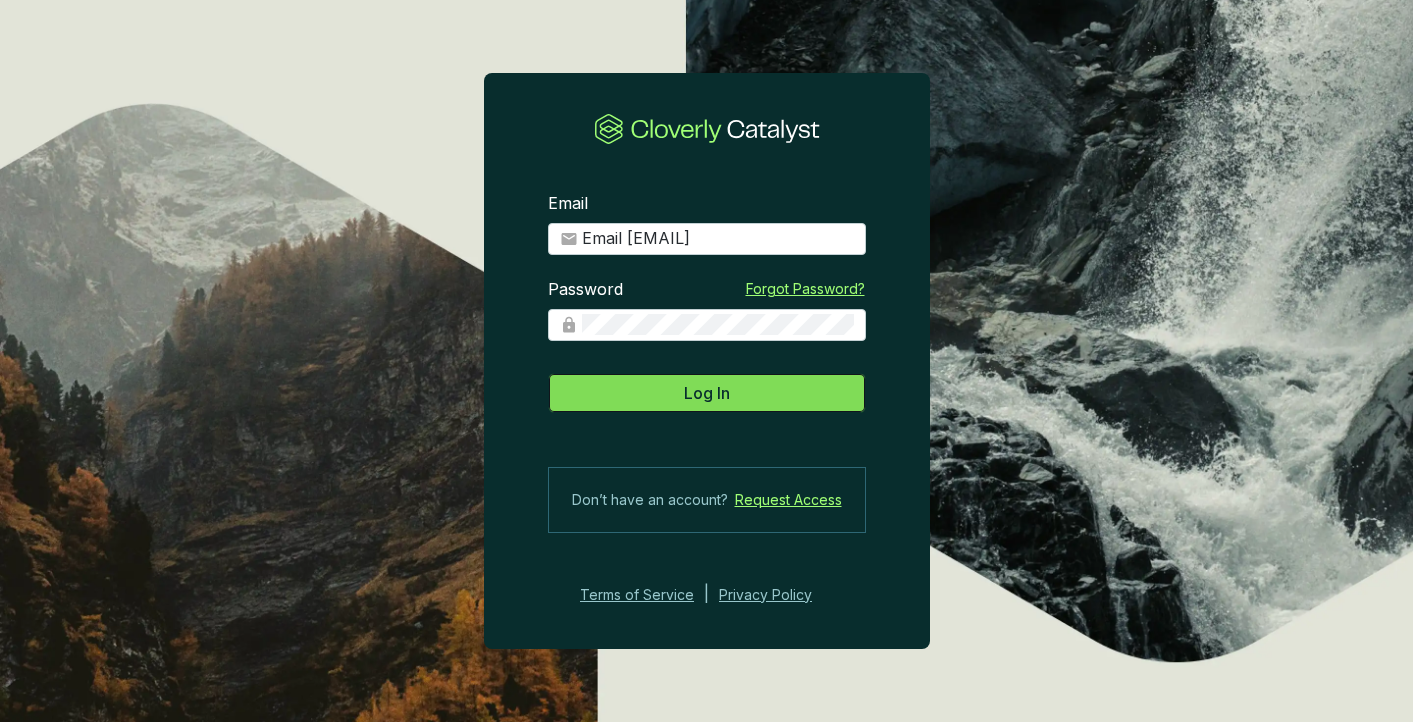 click on "Log In" at bounding box center (707, 393) 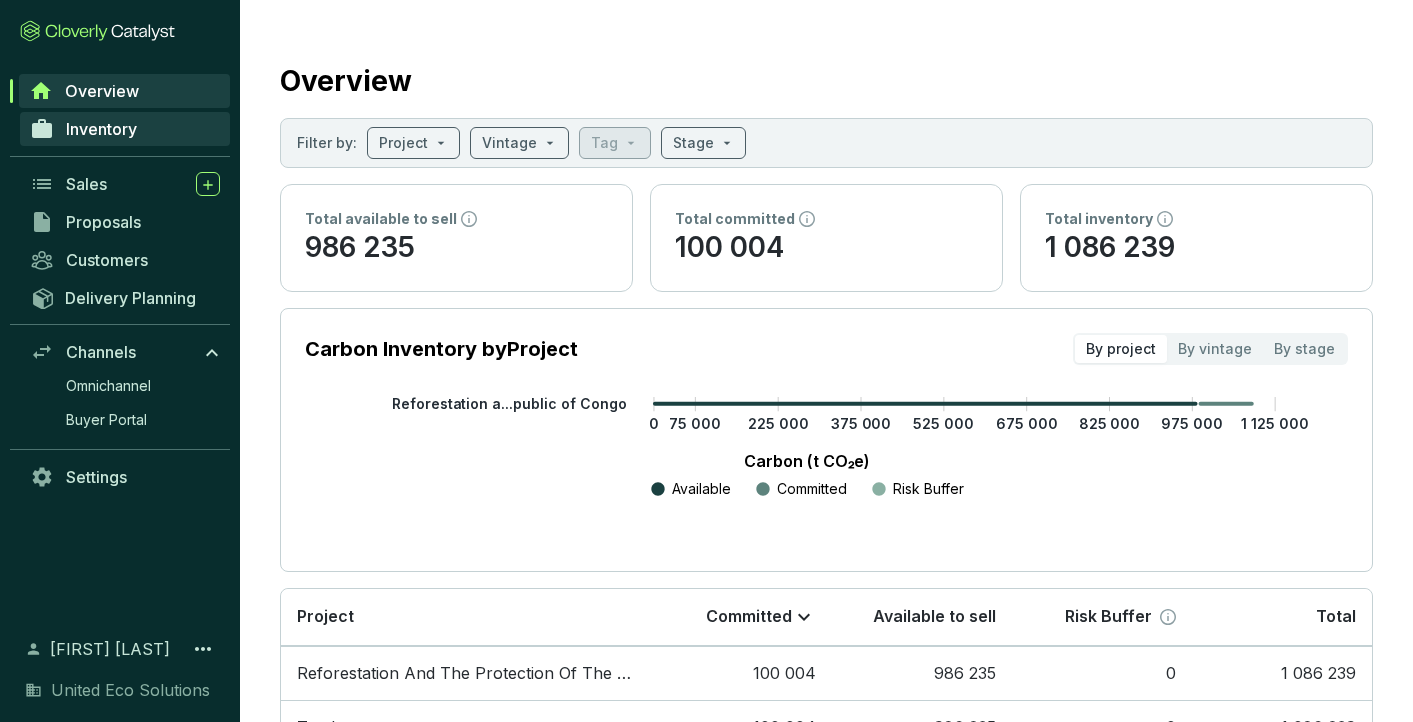 click on "Inventory" at bounding box center (125, 129) 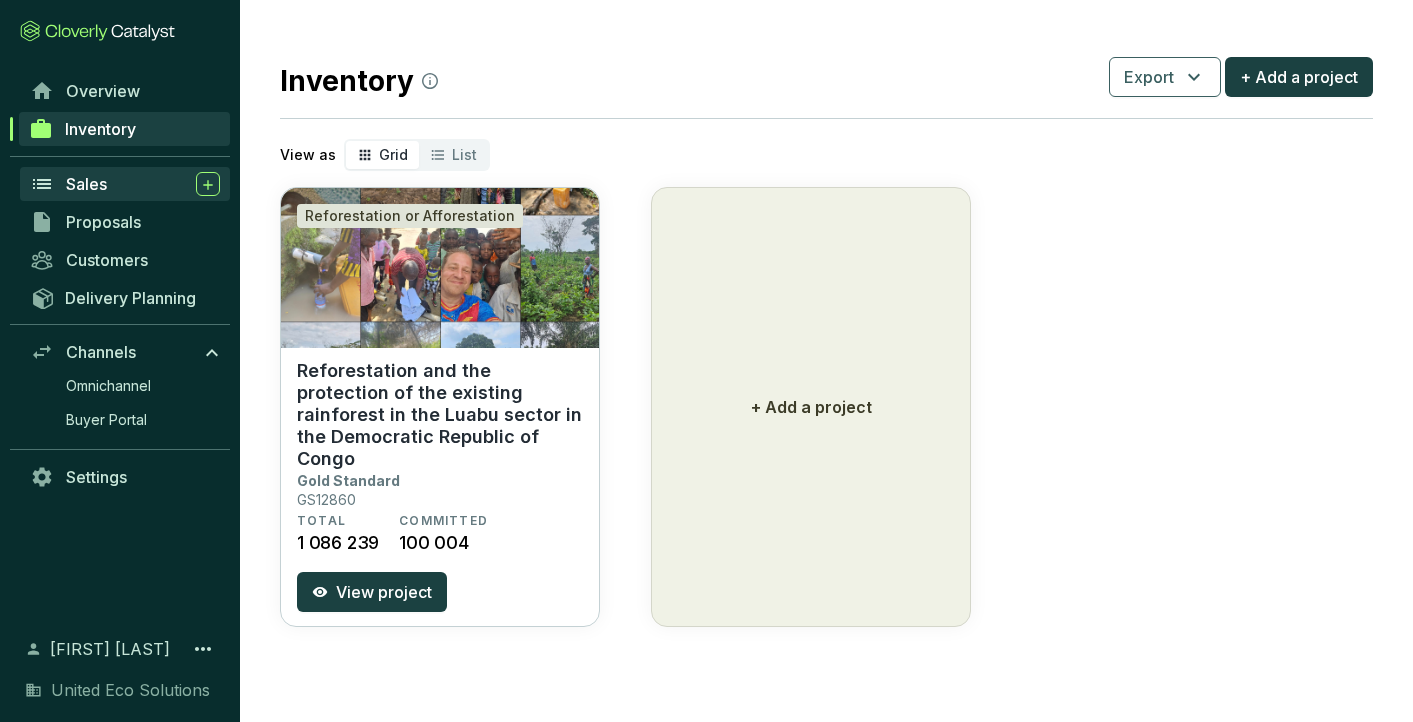 click on "Sales" at bounding box center (86, 184) 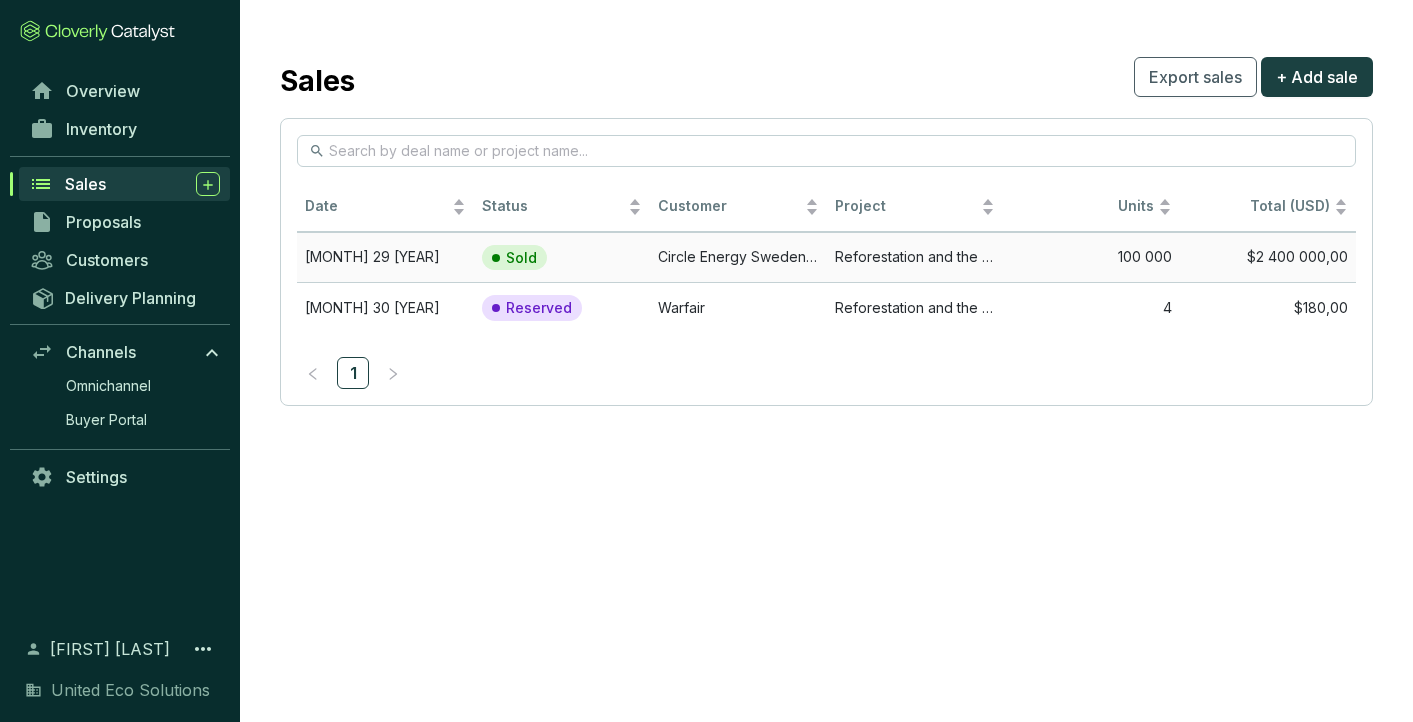 click on "Circle Energy Sweden AB" at bounding box center (738, 257) 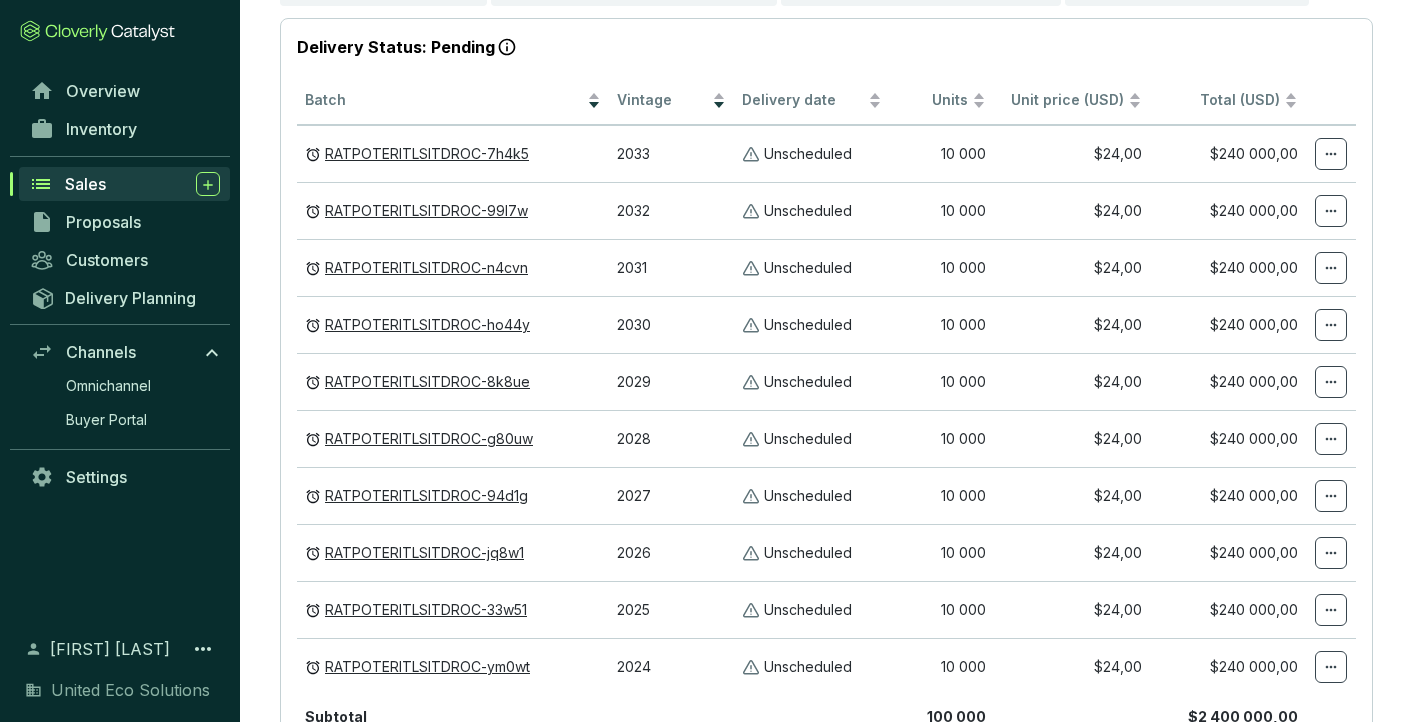 scroll, scrollTop: 565, scrollLeft: 0, axis: vertical 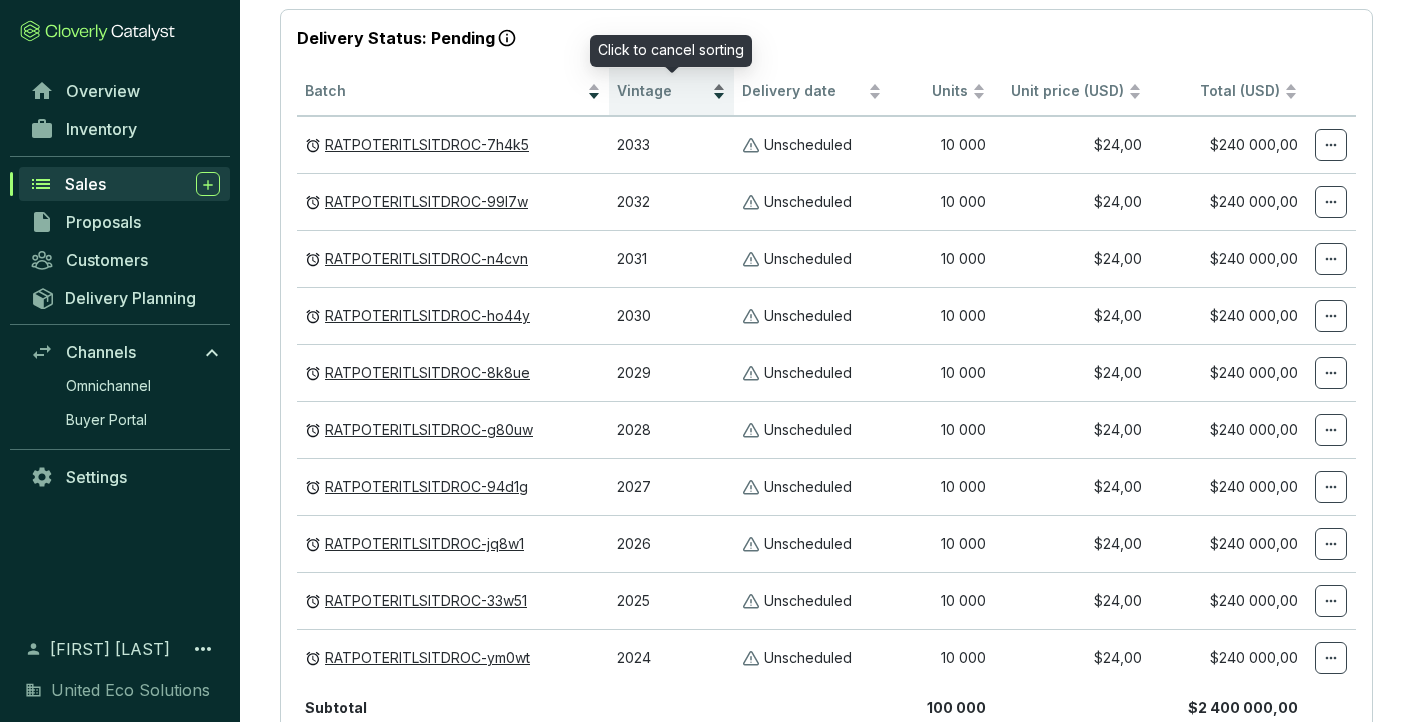 click on "Vintage" at bounding box center (662, 91) 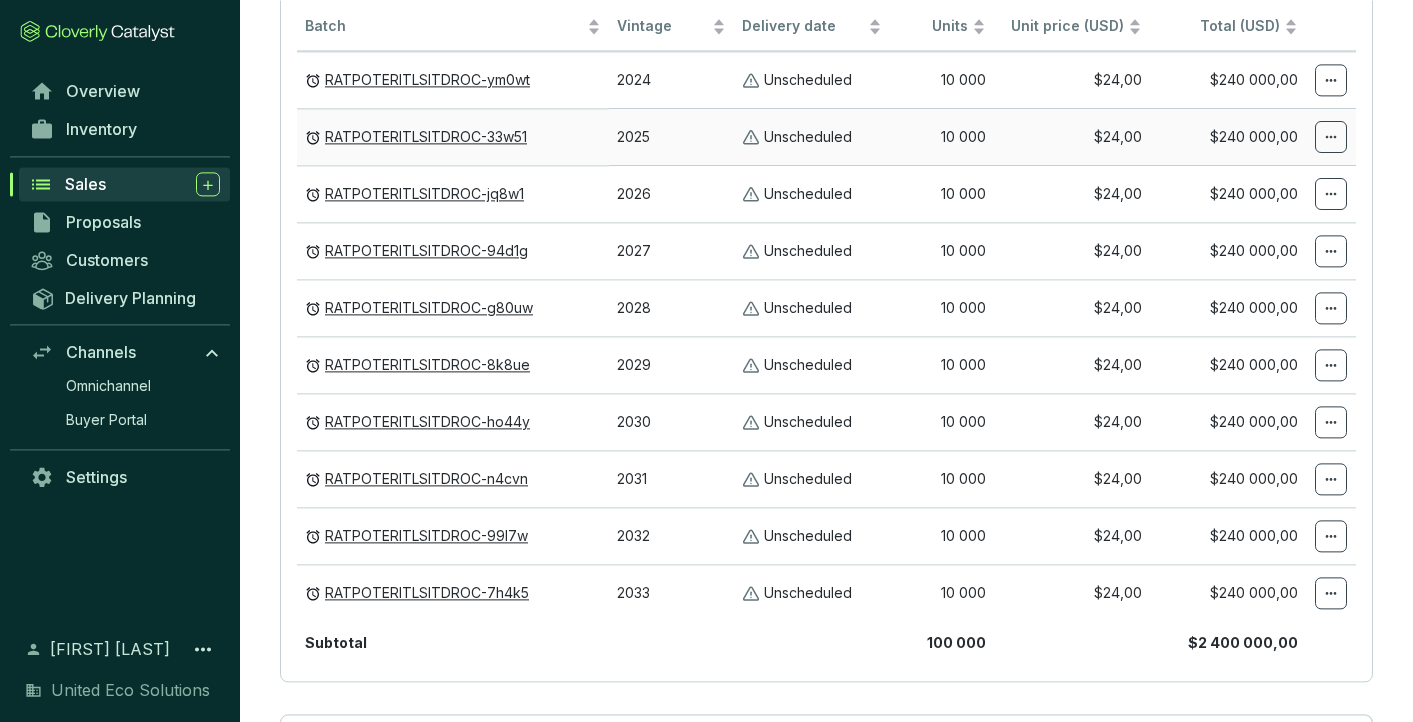 scroll, scrollTop: 652, scrollLeft: 0, axis: vertical 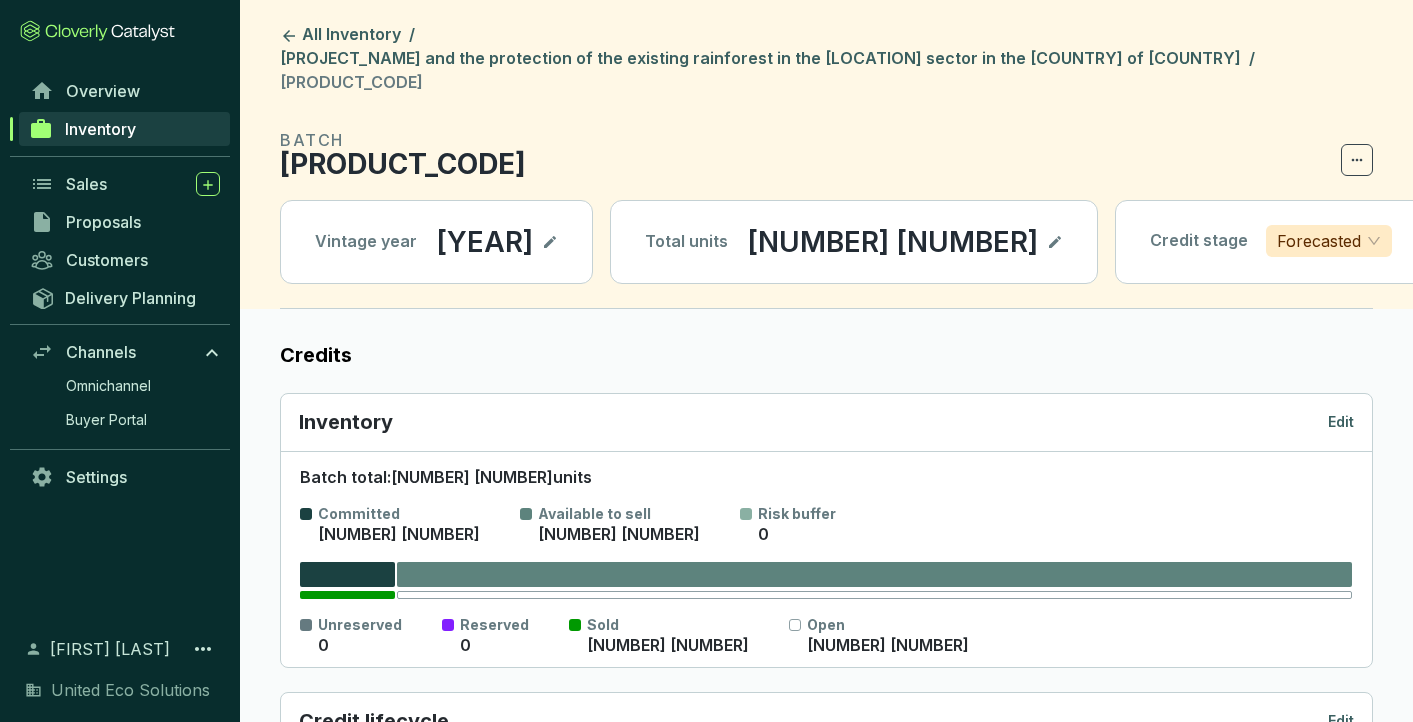 click on "Inventory" at bounding box center (100, 129) 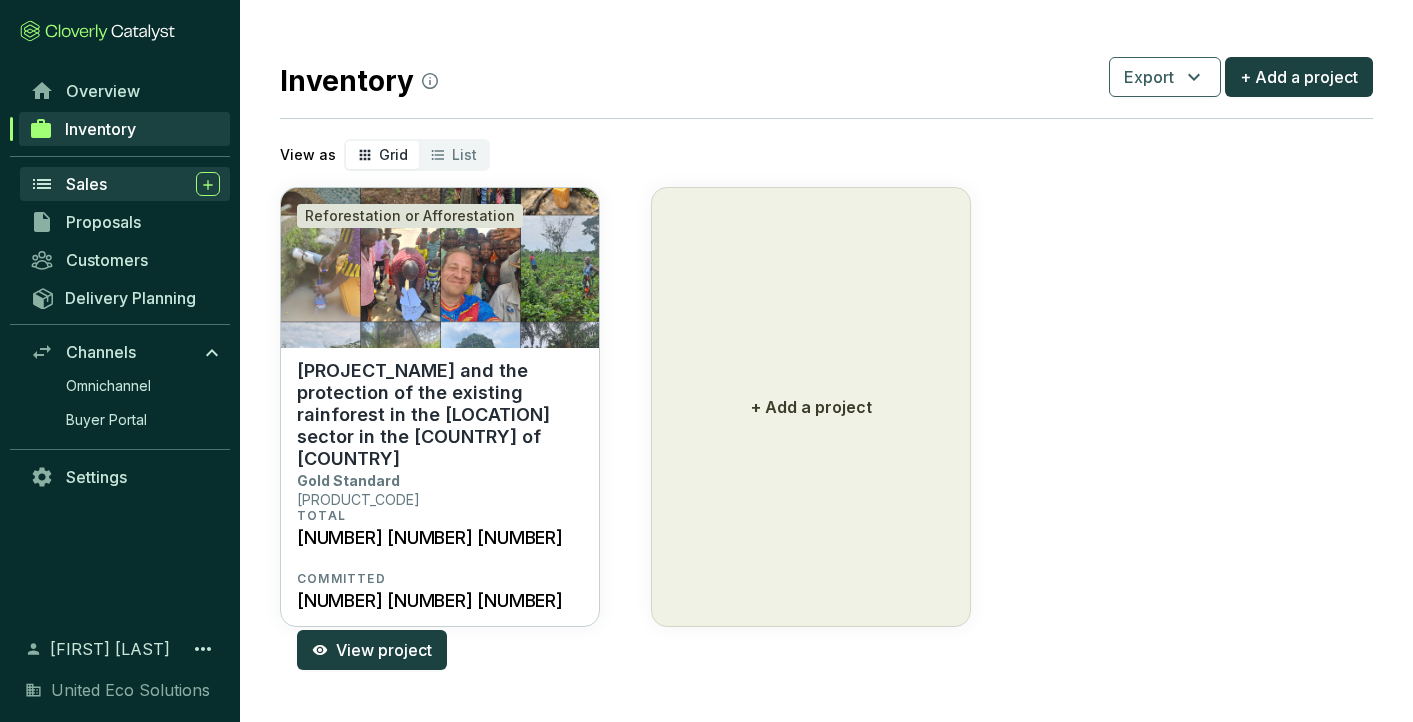 click on "Sales" at bounding box center (125, 184) 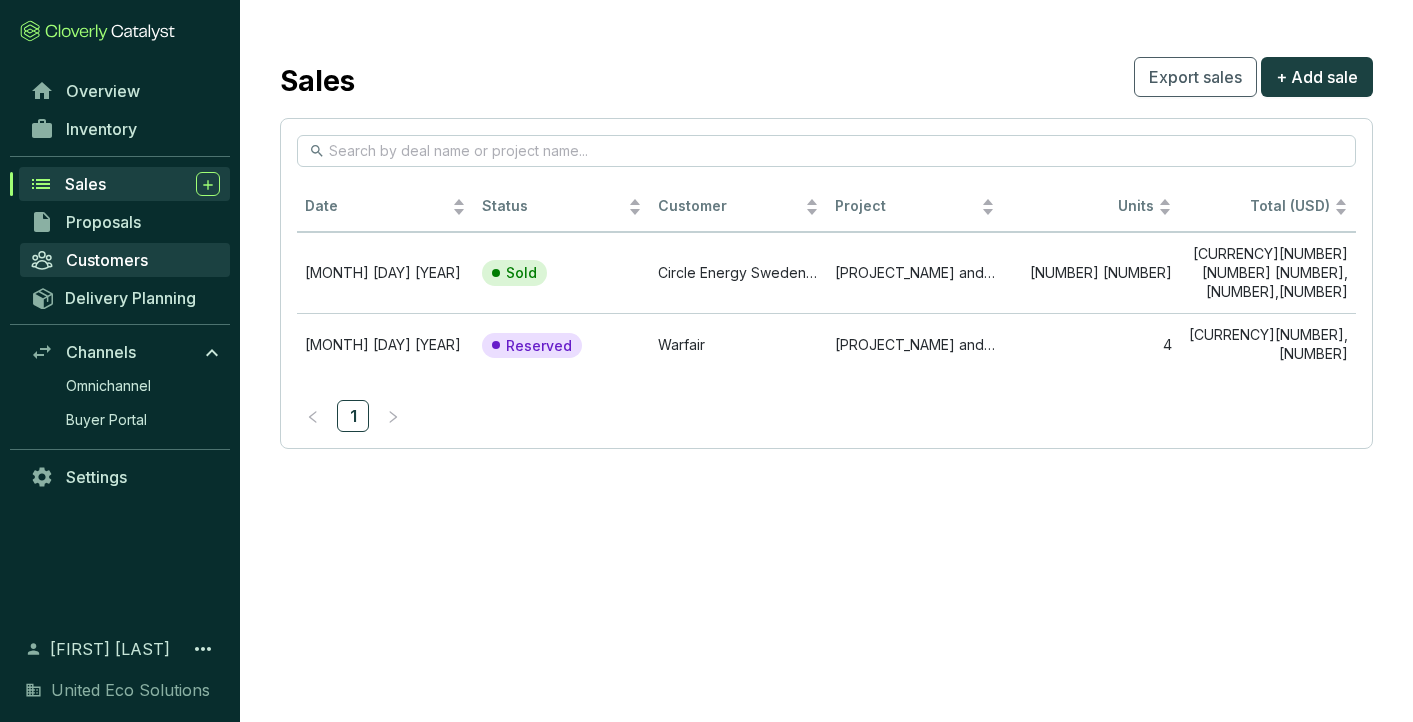 click on "Customers" at bounding box center (107, 260) 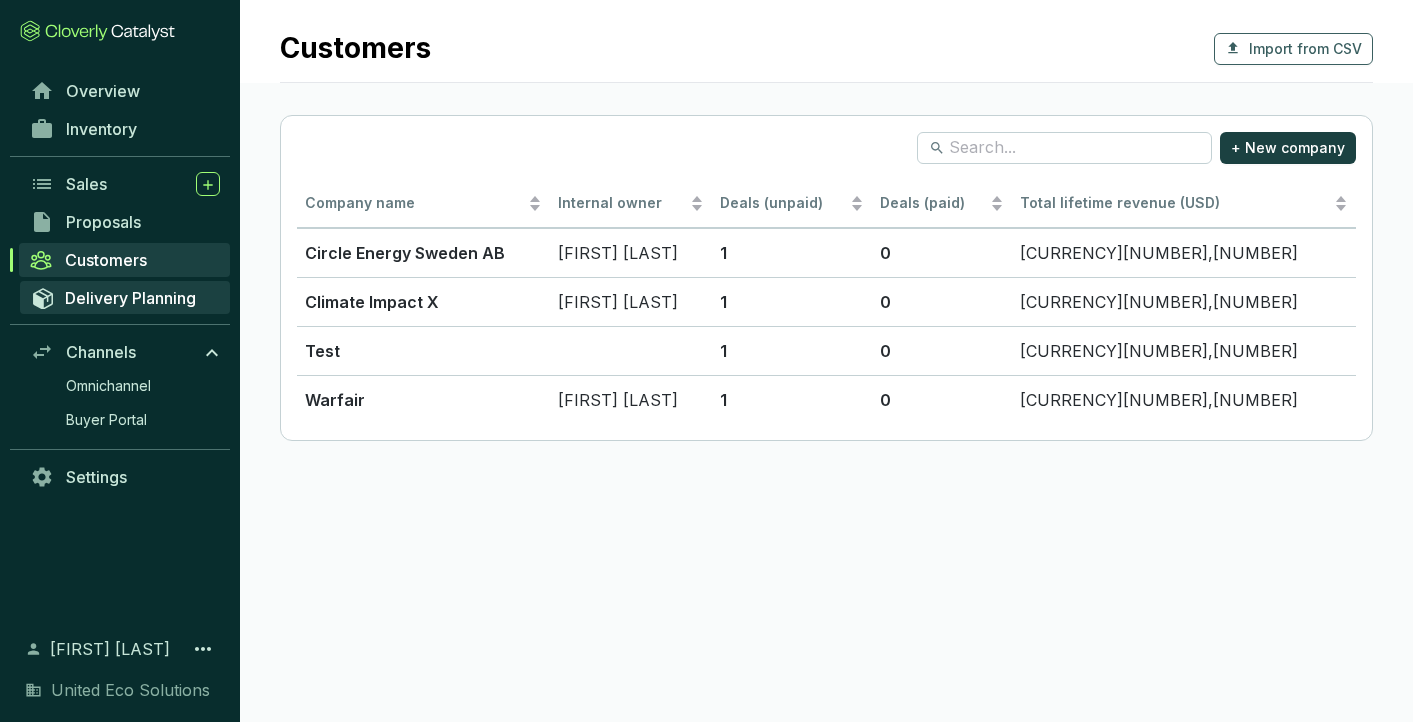 click on "Delivery Planning" at bounding box center (130, 298) 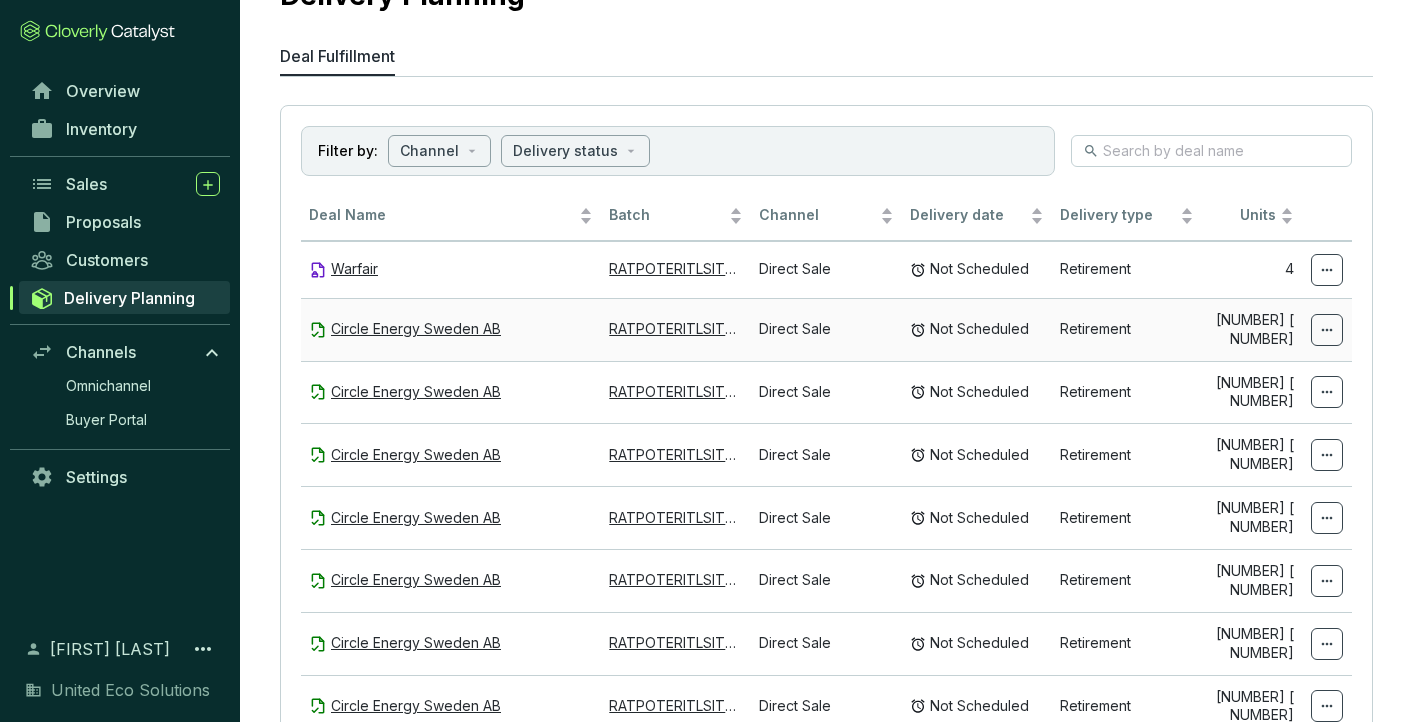 scroll, scrollTop: 304, scrollLeft: 0, axis: vertical 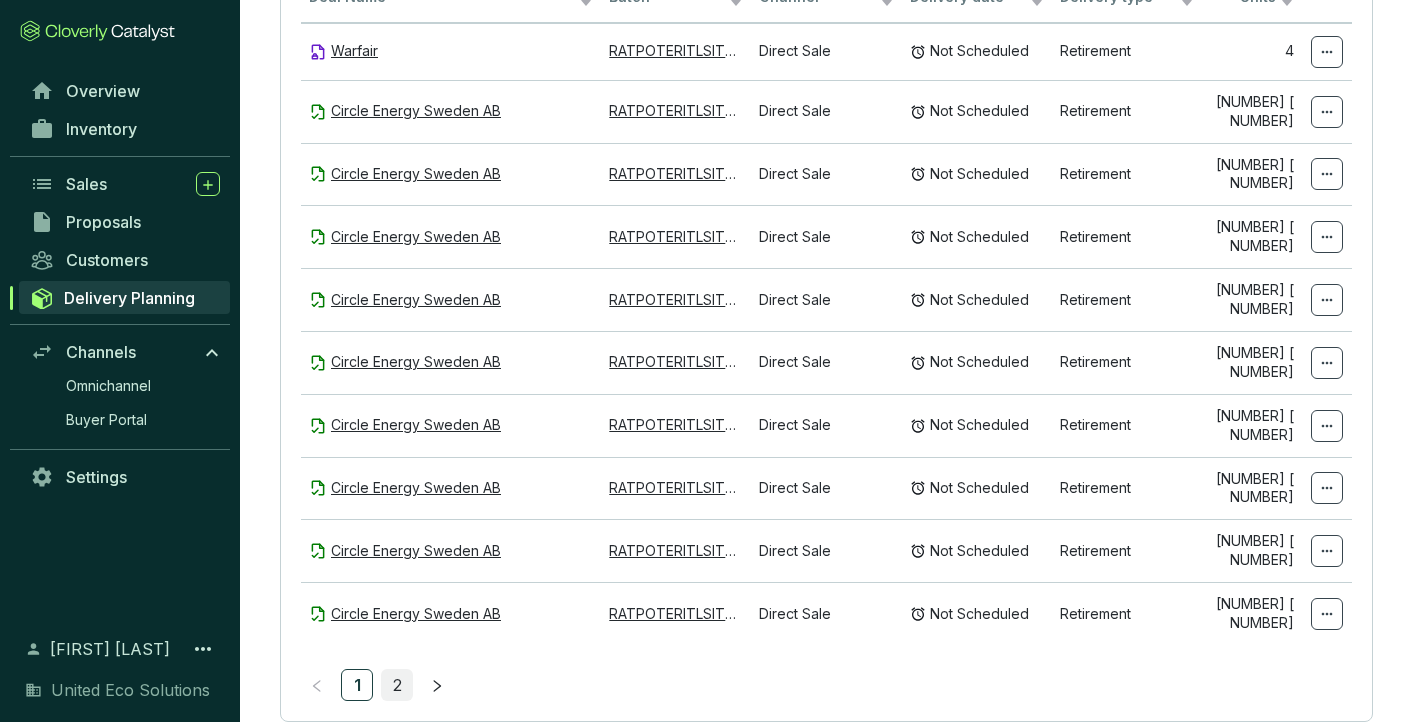 click on "2" at bounding box center [397, 685] 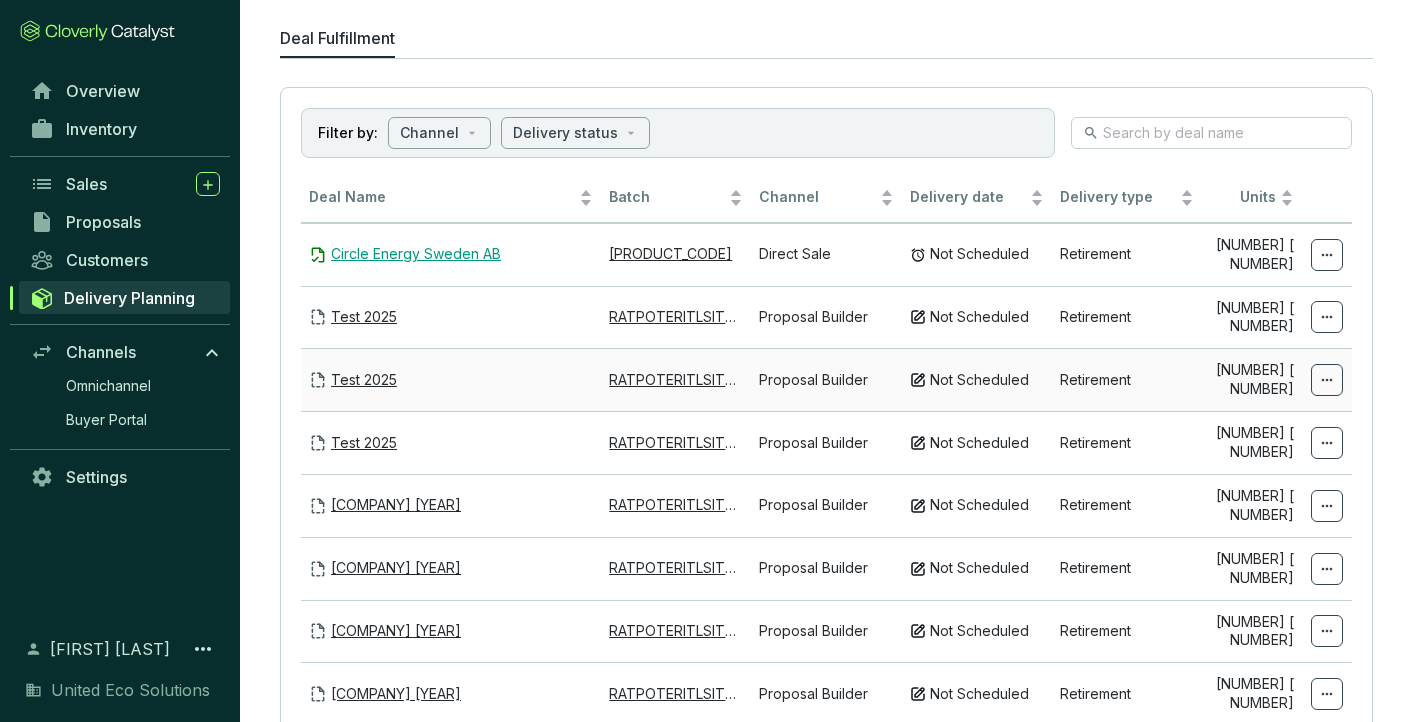 scroll, scrollTop: 247, scrollLeft: 0, axis: vertical 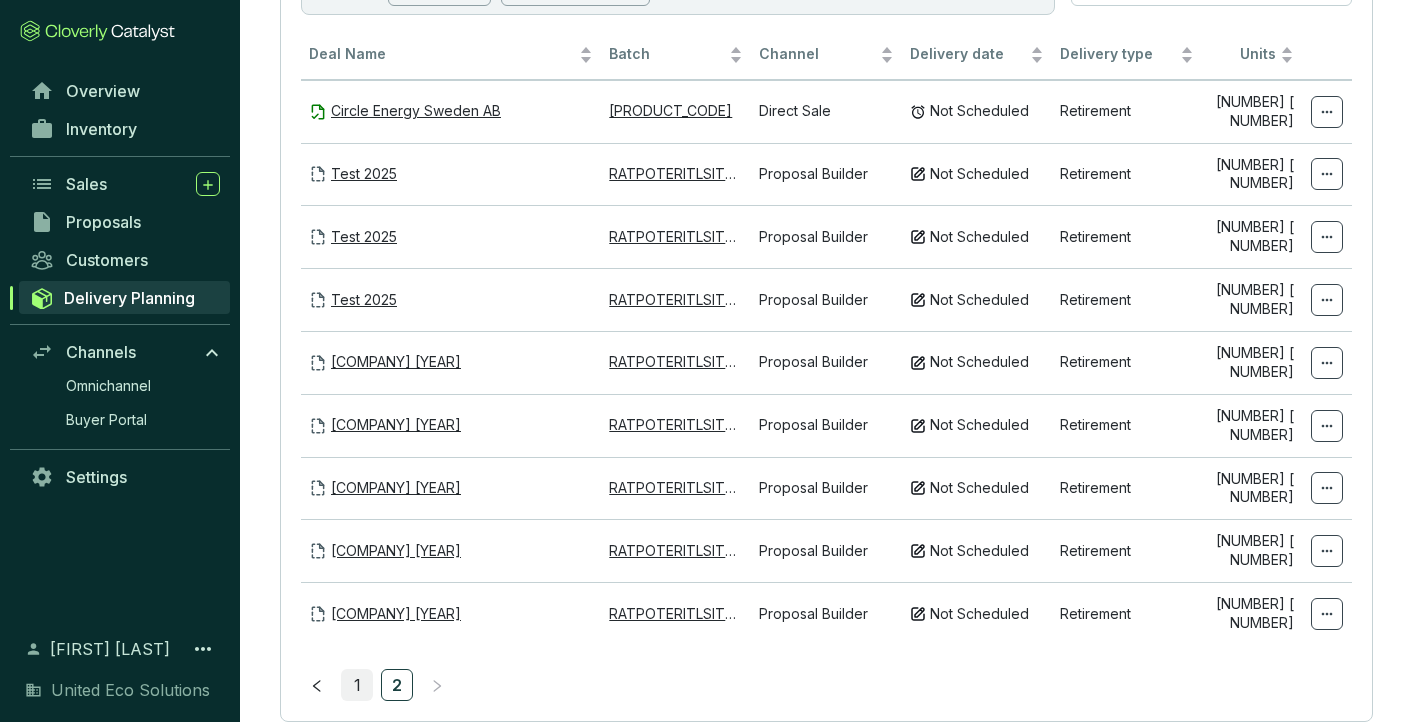 click on "1" at bounding box center [357, 685] 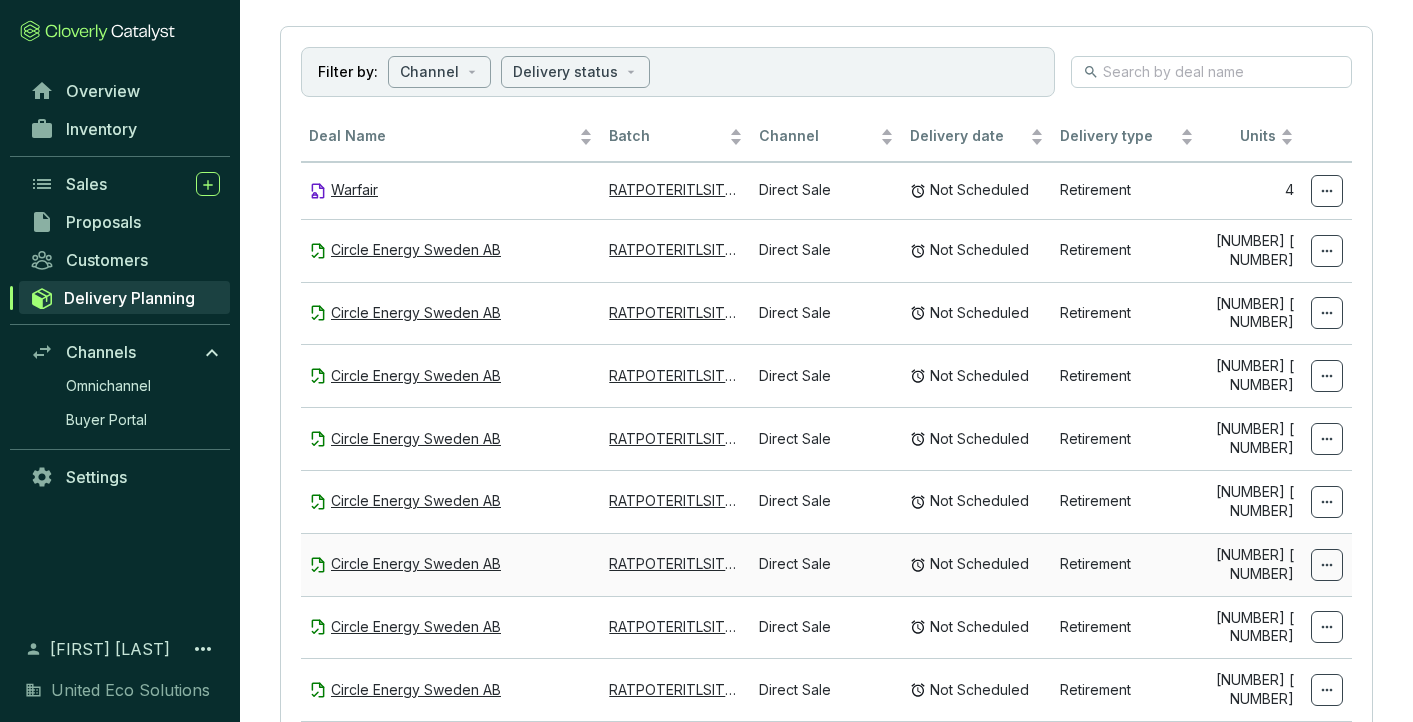 scroll, scrollTop: 0, scrollLeft: 0, axis: both 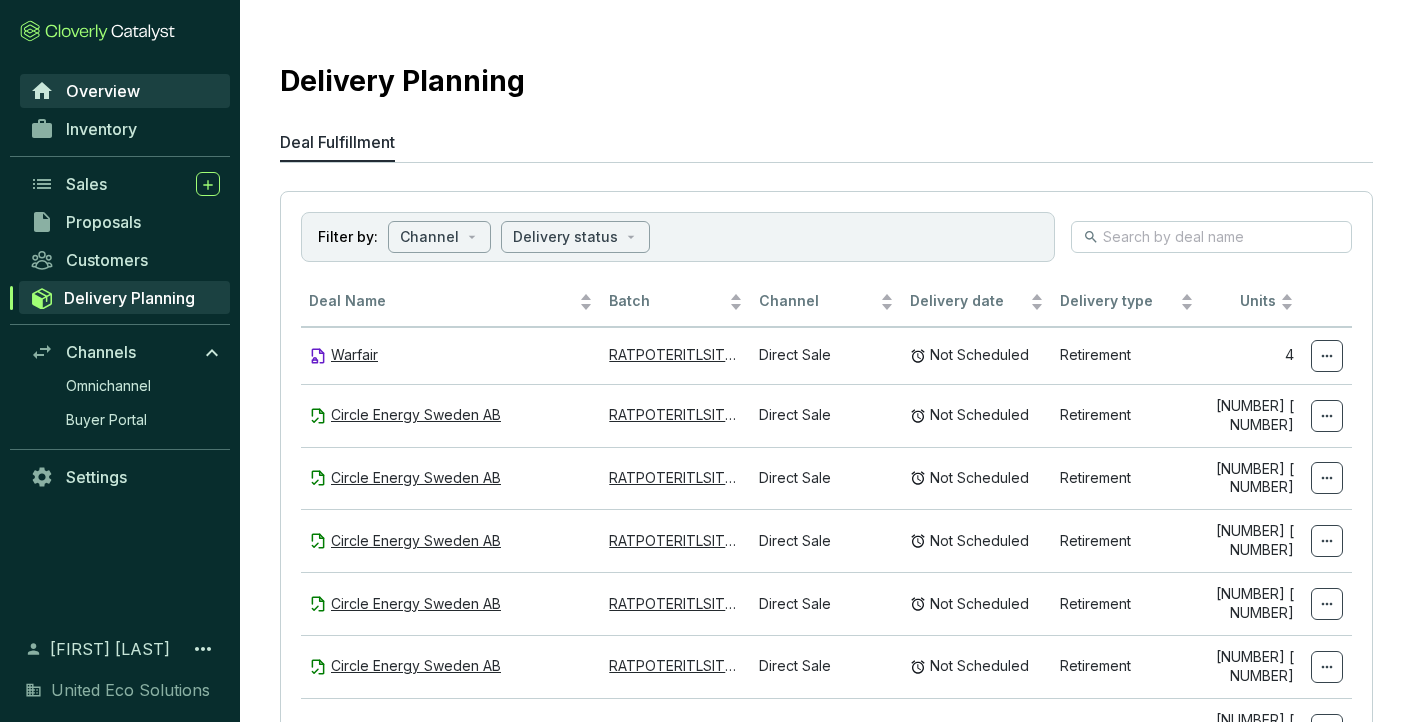 click on "Overview" at bounding box center (103, 91) 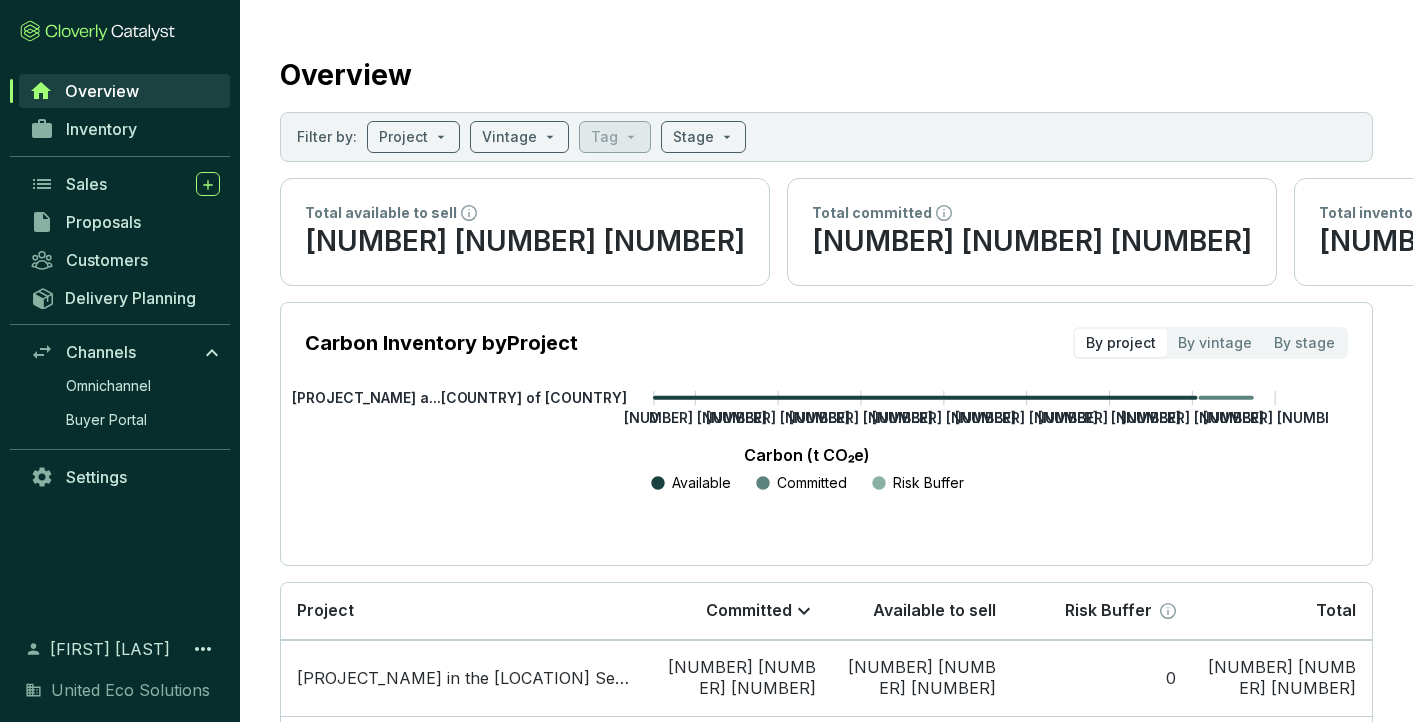 scroll, scrollTop: 0, scrollLeft: 0, axis: both 